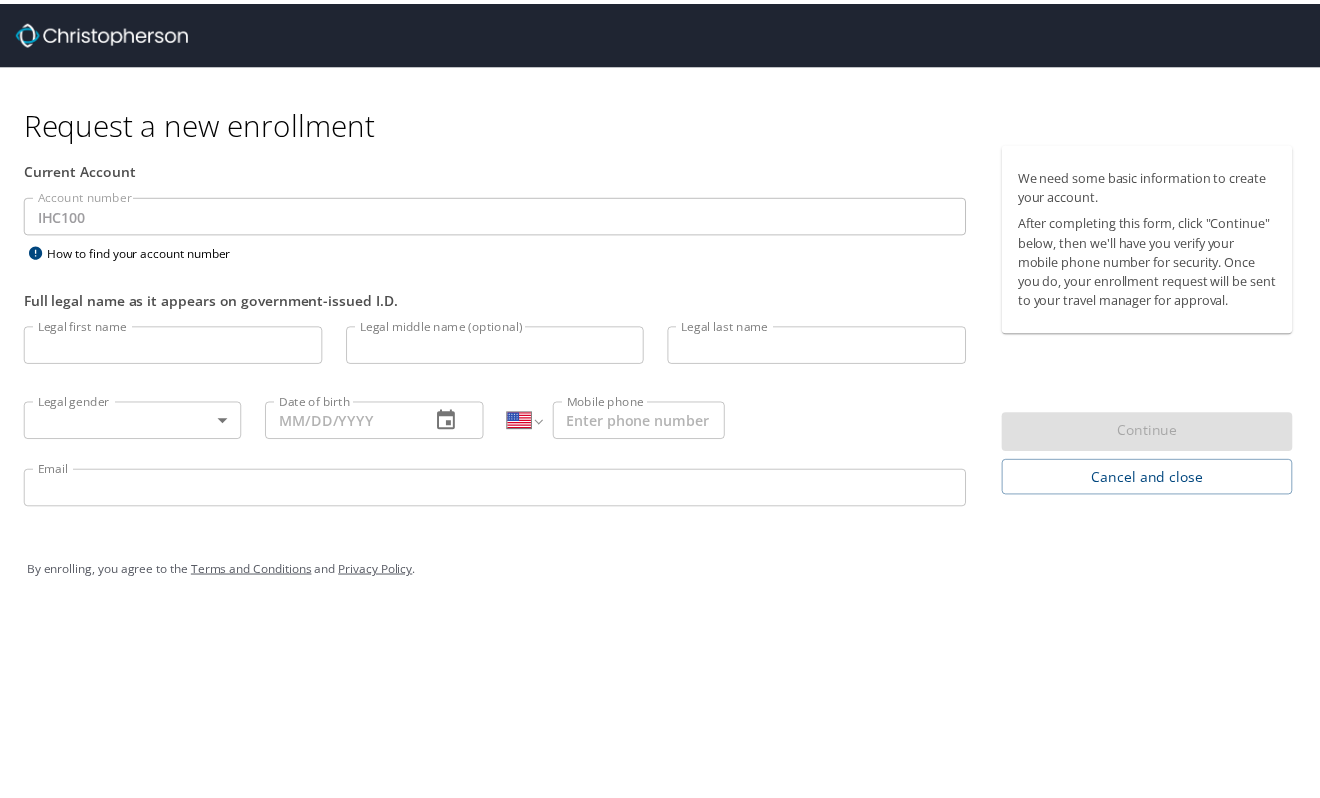 scroll, scrollTop: 0, scrollLeft: 0, axis: both 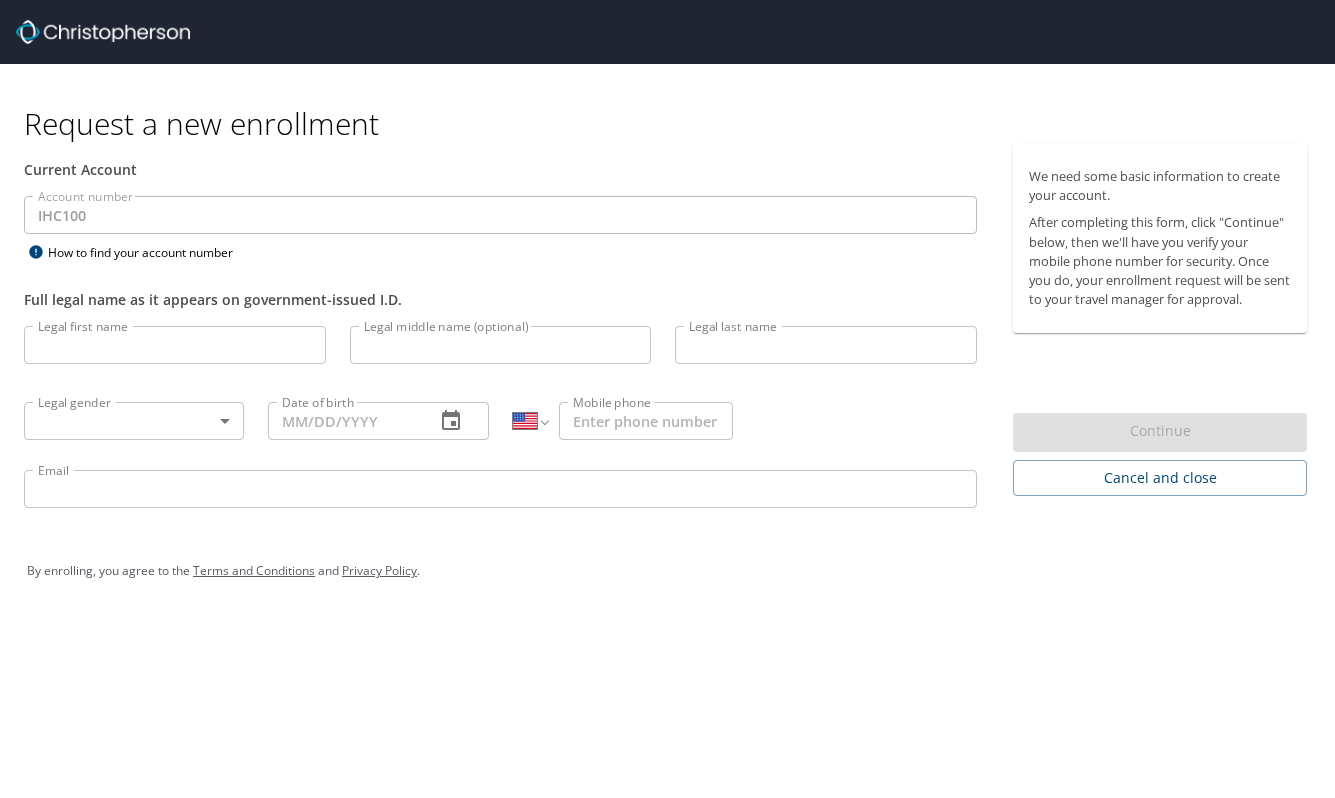 click on "Legal first name" at bounding box center (175, 345) 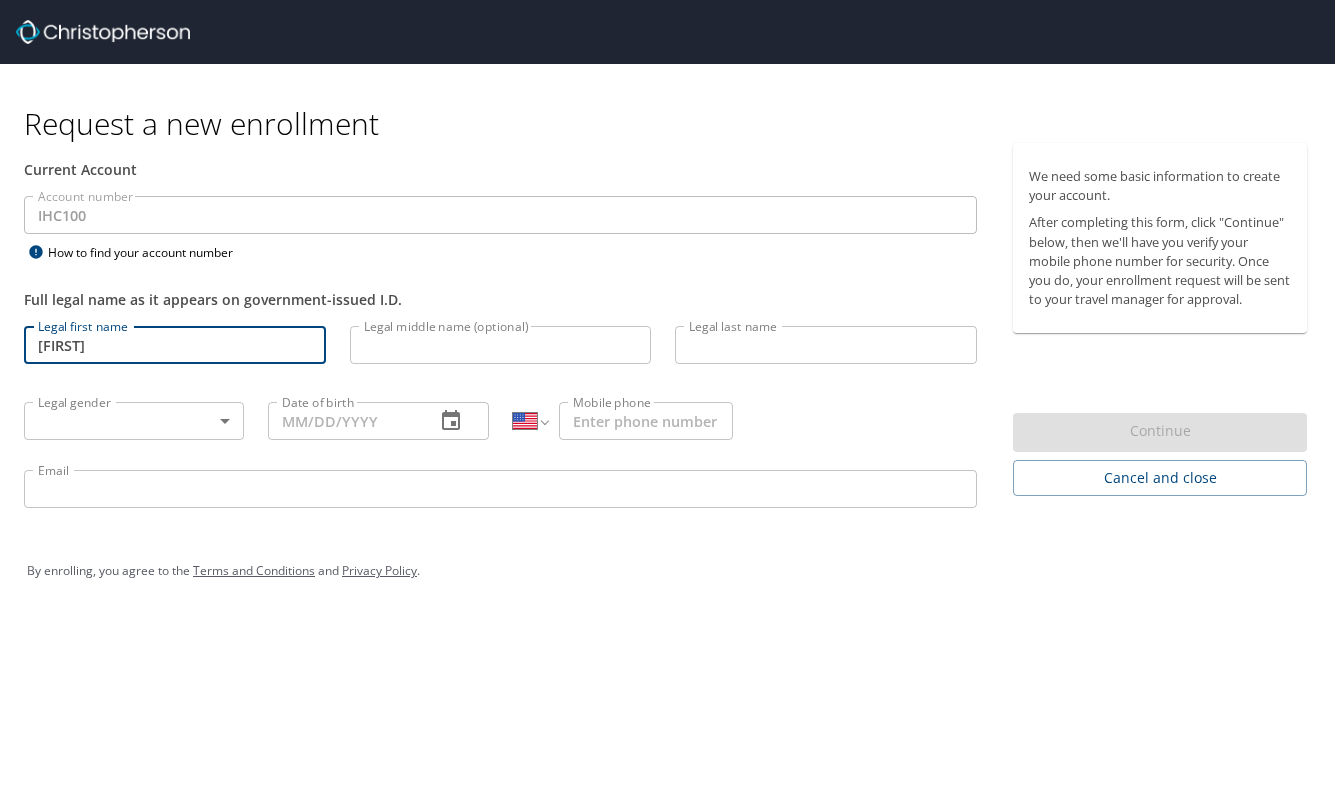 type on "[FIRST]" 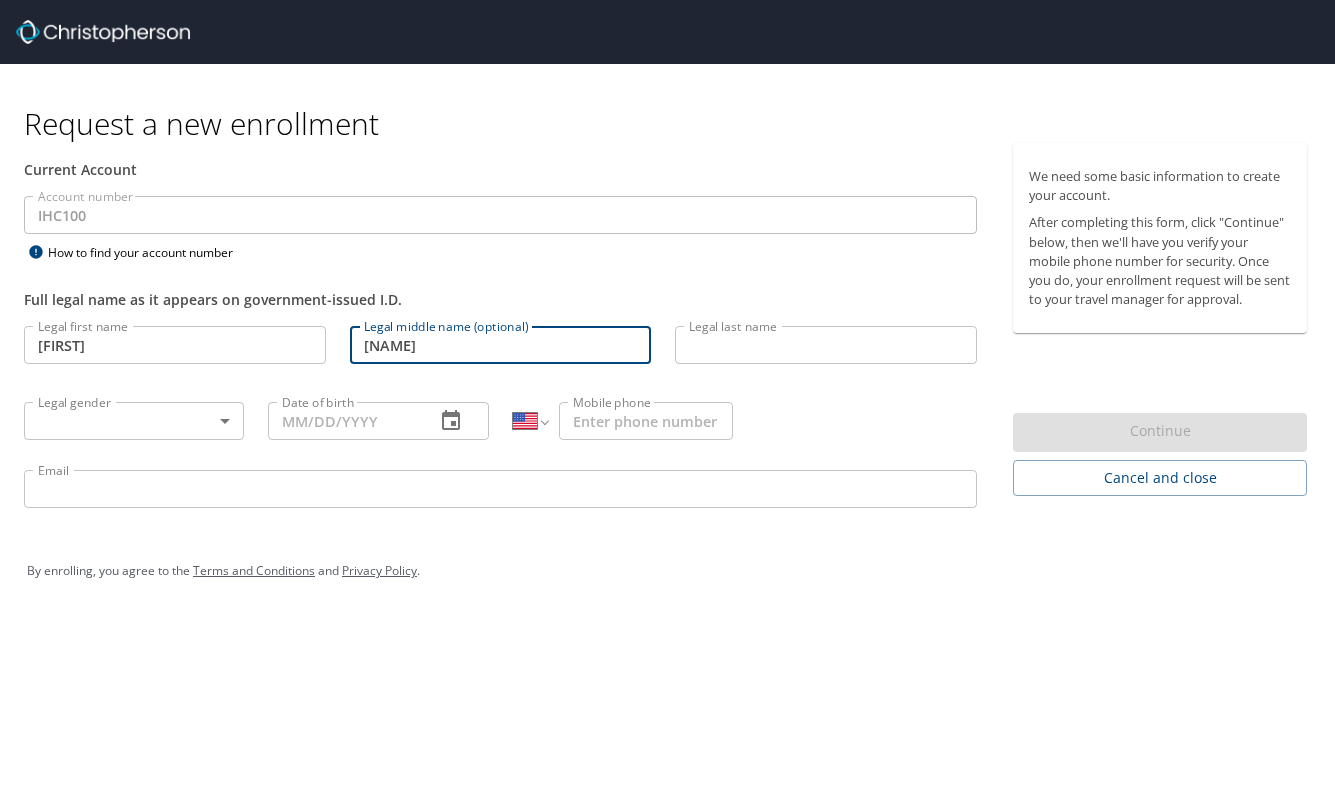 type on "[NAME]" 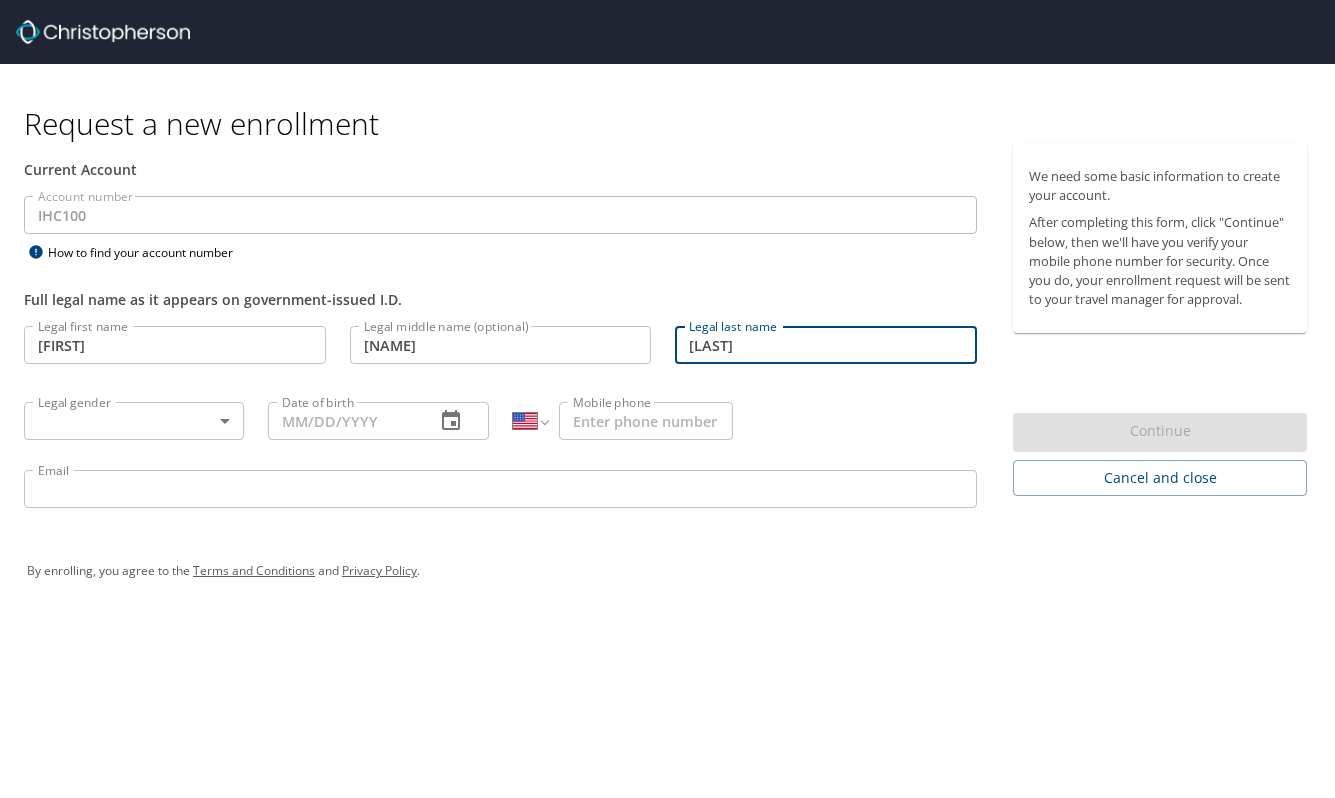 type on "[LAST]" 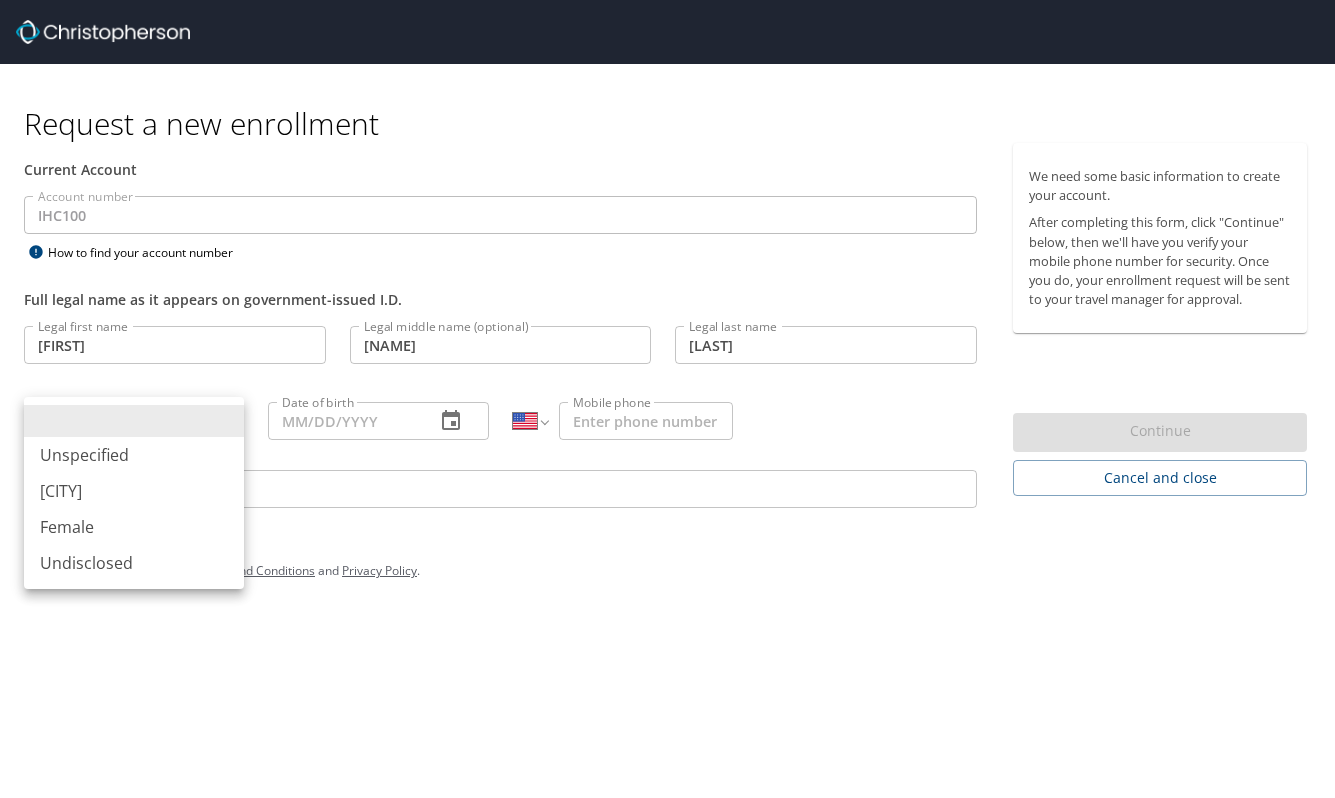 click on "Full legal name as it appears on government-issued I.D. Legal first name Justin Legal first name Legal middle name (optional) James Legal middle name (optional) Legal last name Peck Legal last name Legal gender ​ Legal gender Date of birth Date of birth International Afghanistan Åland Islands Albania Algeria American Samoa Andorra Angola Anguilla Antigua and Barbuda Argentina Armenia Aruba Ascension Island Australia Austria Azerbaijan Bahamas Bahrain Bangladesh Barbados Belarus Belgium Belize Benin Bermuda Bhutan Bolivia Bonaire, Sint Eustatius and Saba Bosnia and Herzegovina Botswana Brazil British Indian Ocean Territory Brunei Darussalam Bulgaria Burkina Faso Burma Burundi Cambodia Cameroon Canada Cape Verde Cayman Islands Central African Republic Chad Chile China Christmas Island Cocos (Keeling) Islands Colombia Comoros Congo Congo, Democratic Republic of the Cook Islands Costa Rica" at bounding box center [667, 399] 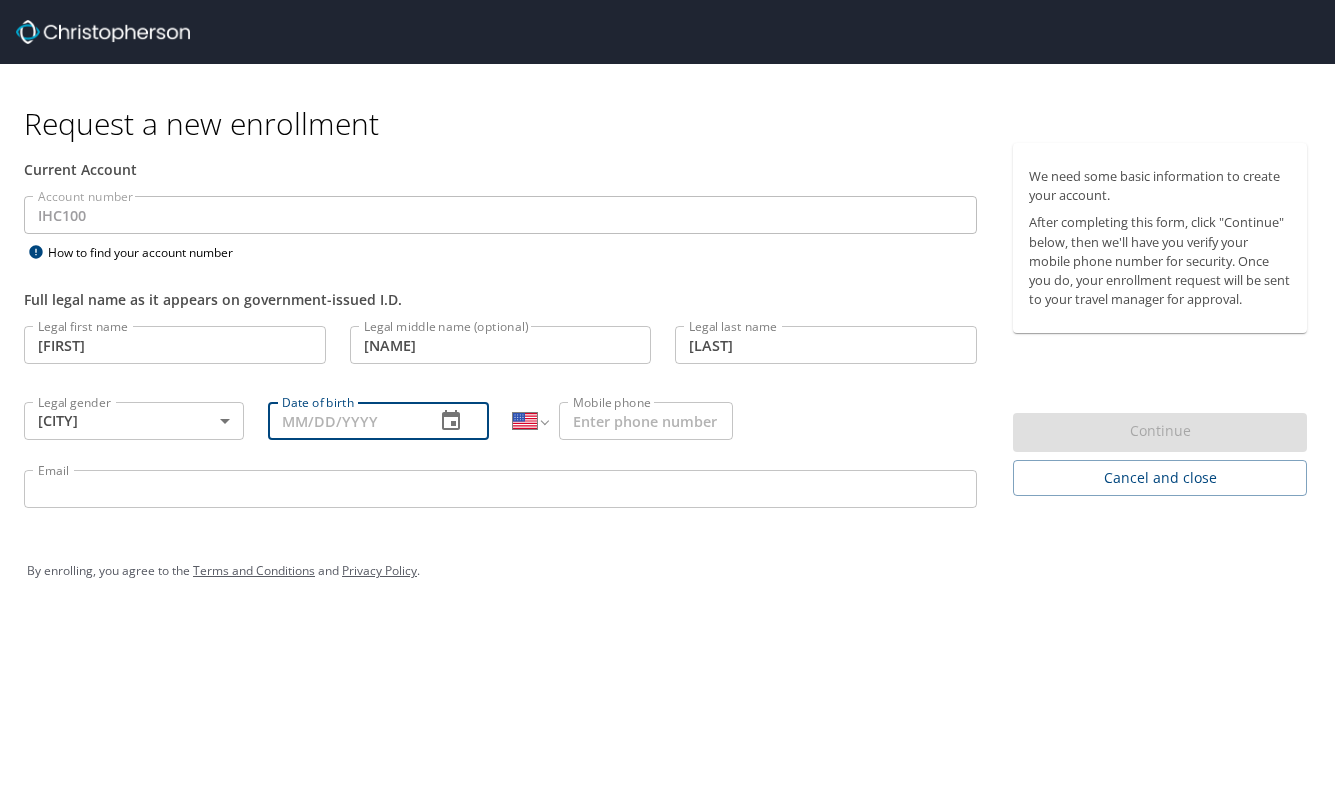 click on "Date of birth" at bounding box center [343, 421] 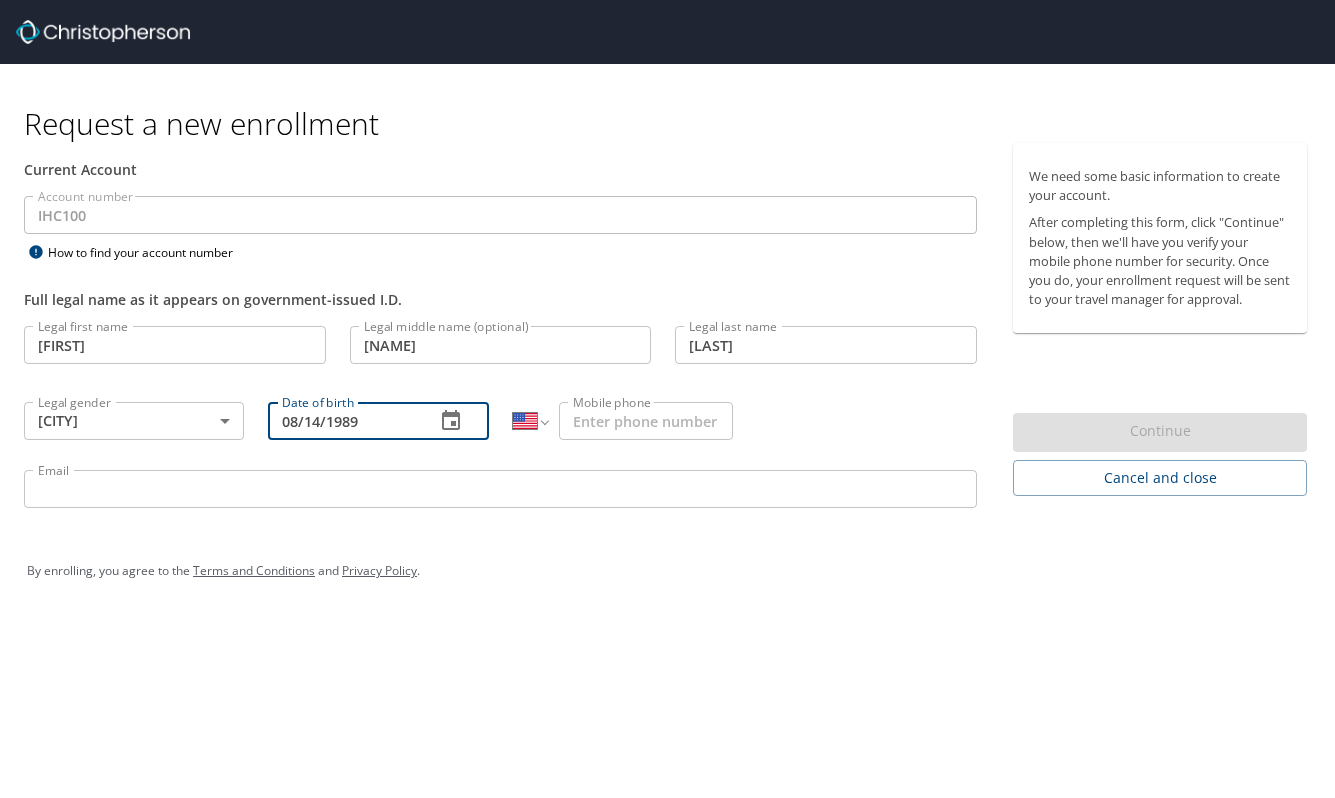 type on "08/14/1989" 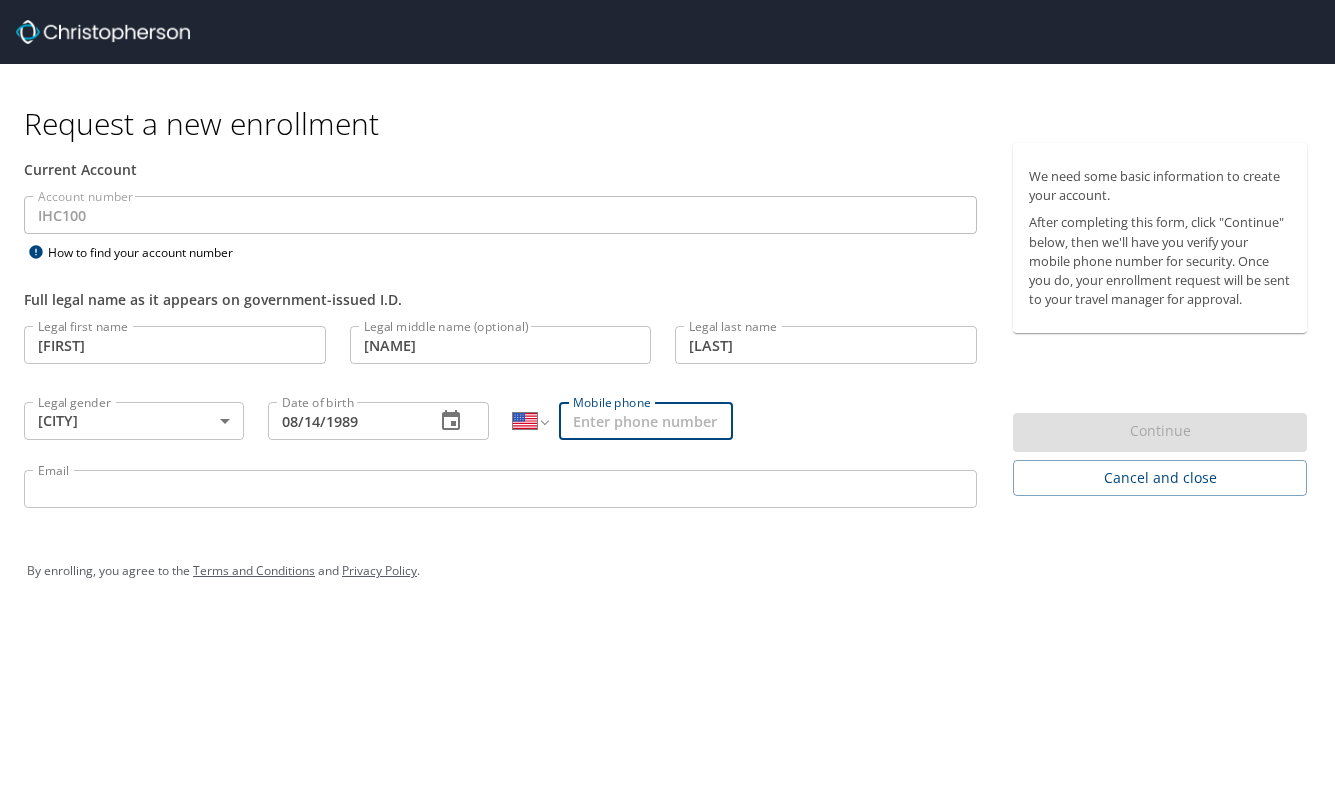 click on "Mobile phone" at bounding box center (646, 421) 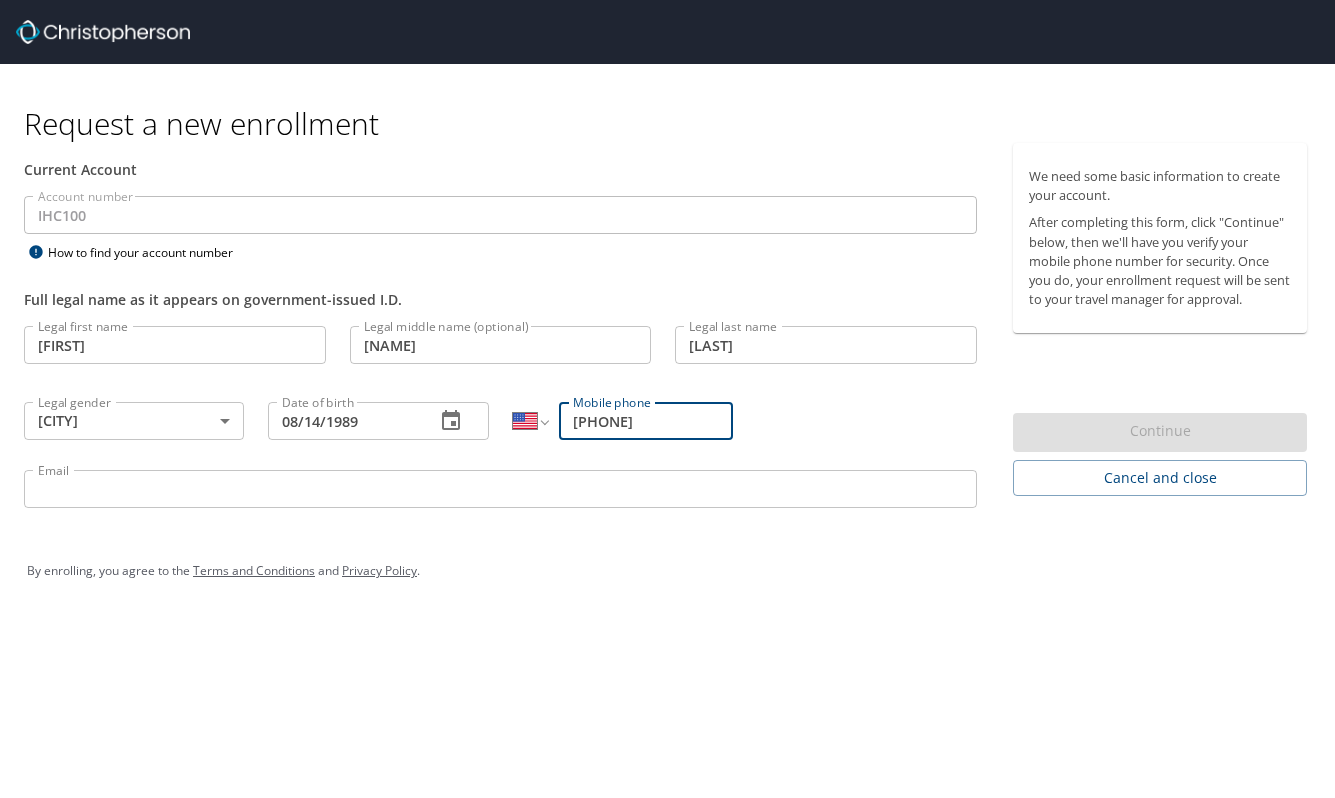type on "[PHONE]" 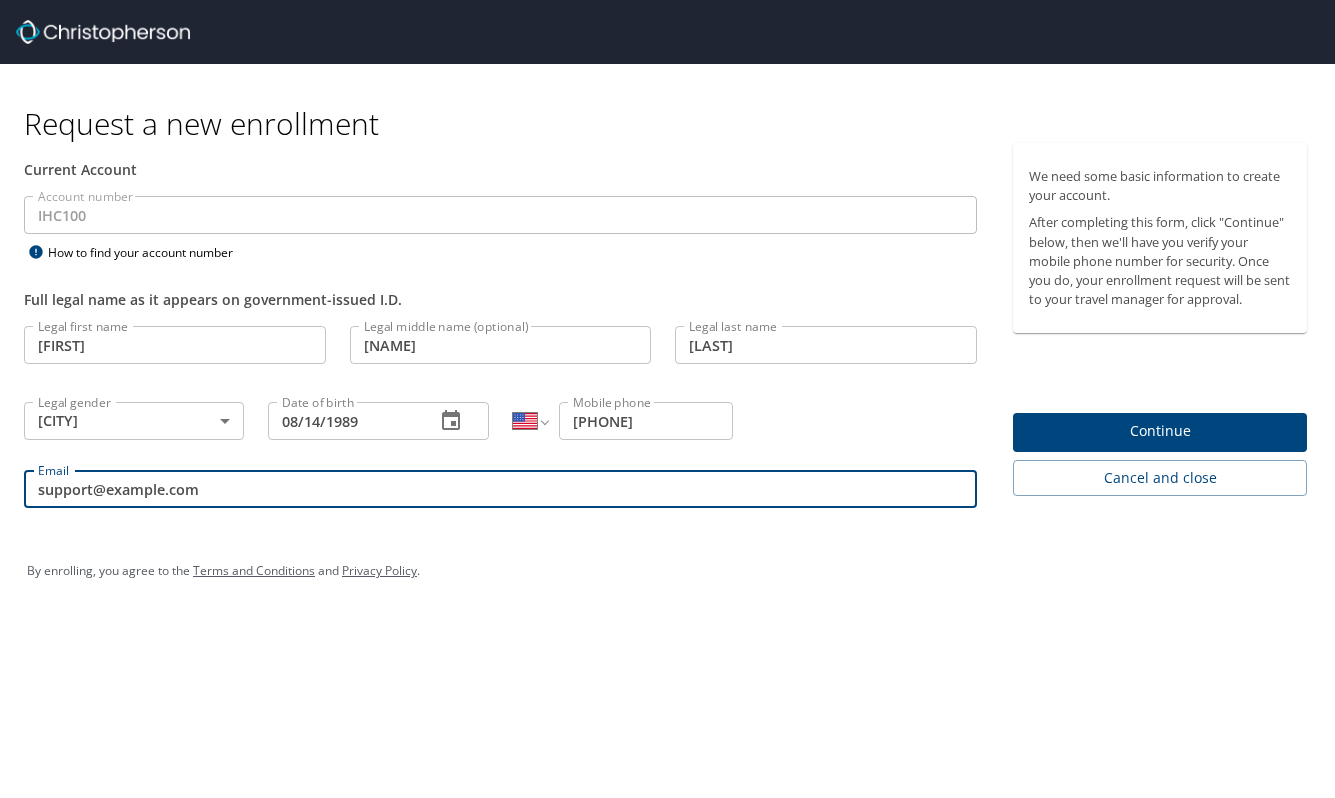 type on "support@example.com" 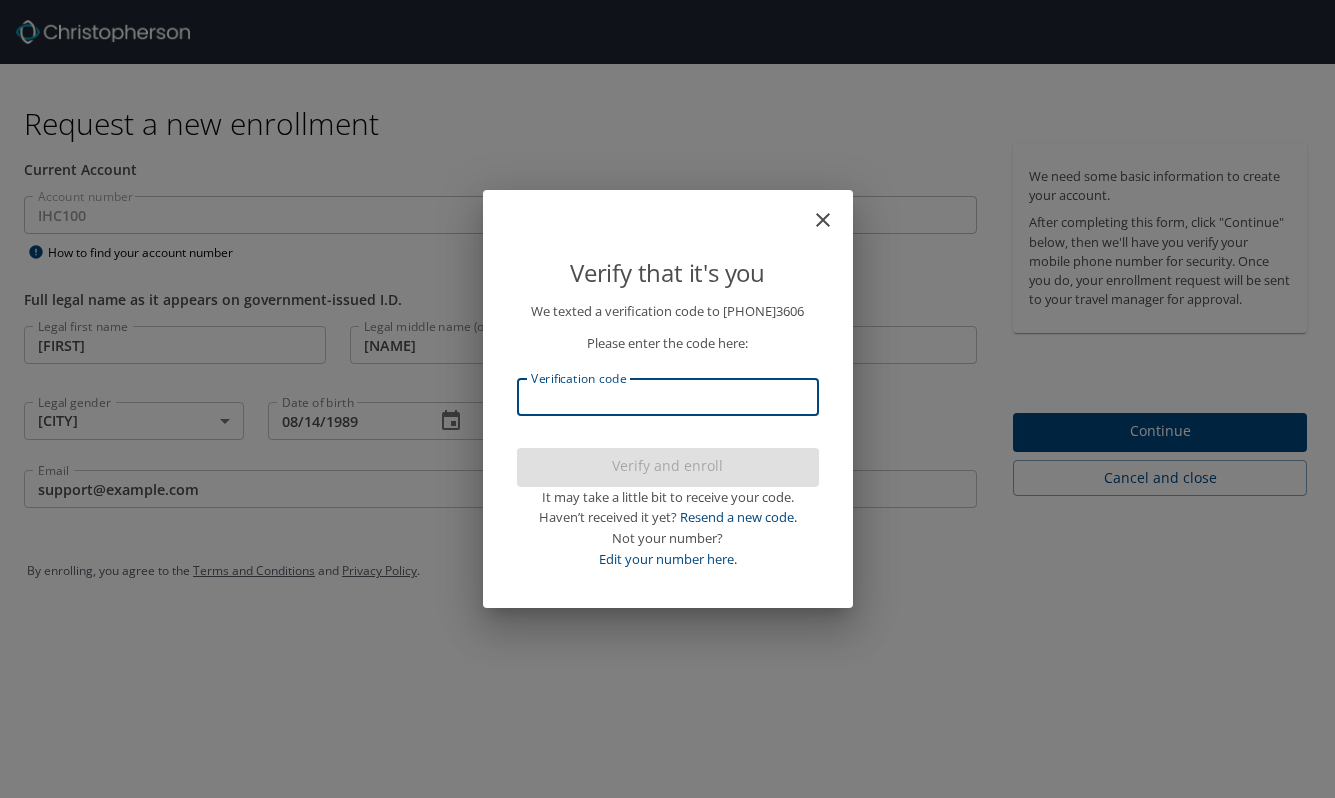 click on "Verification code" at bounding box center [668, 397] 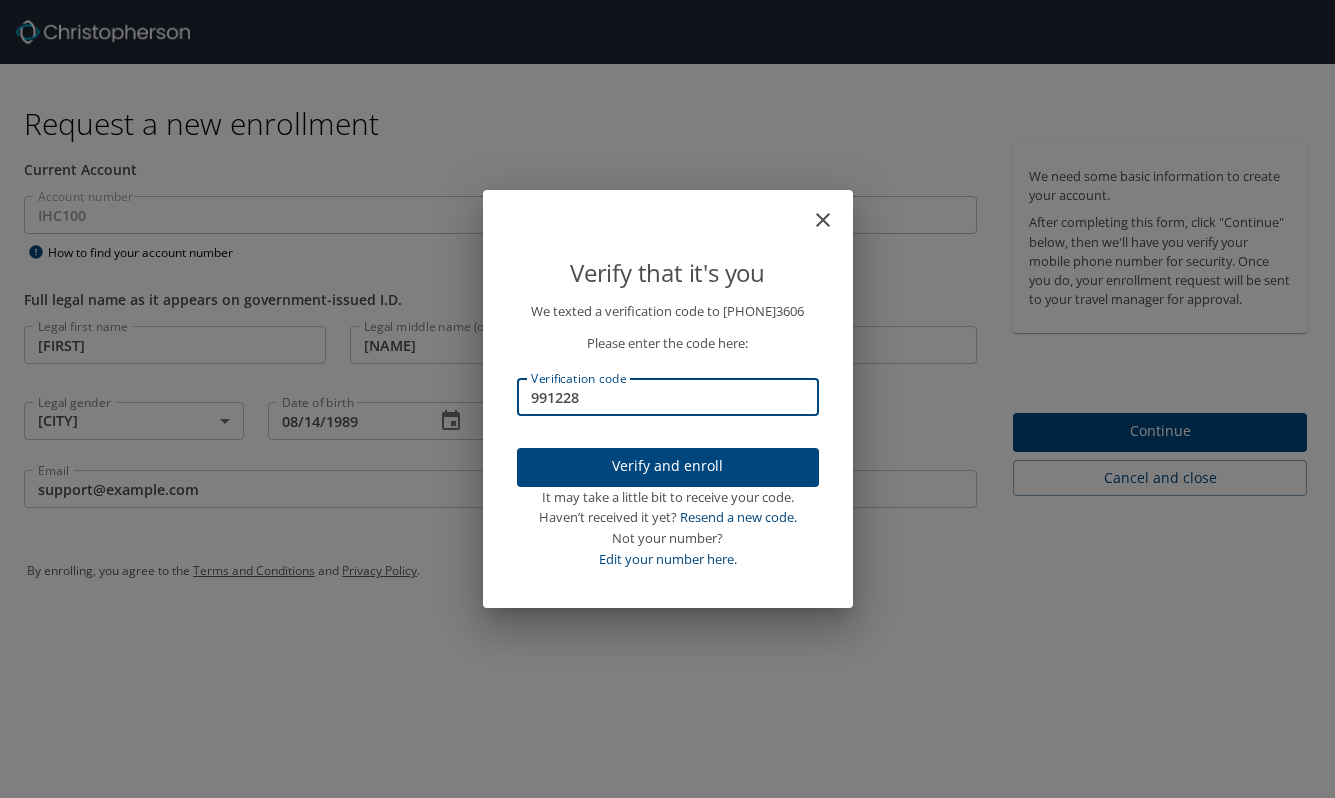 type on "991228" 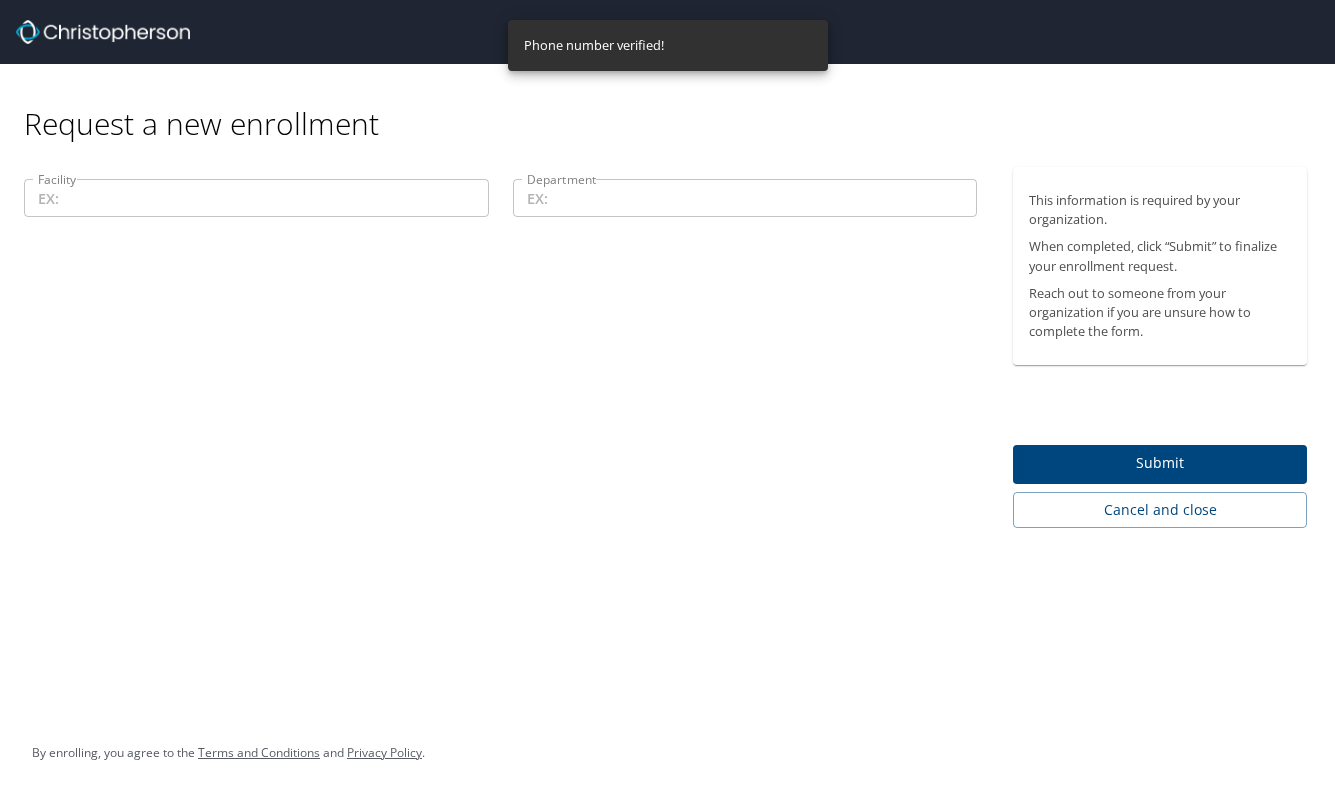 click on "Facility" at bounding box center [256, 198] 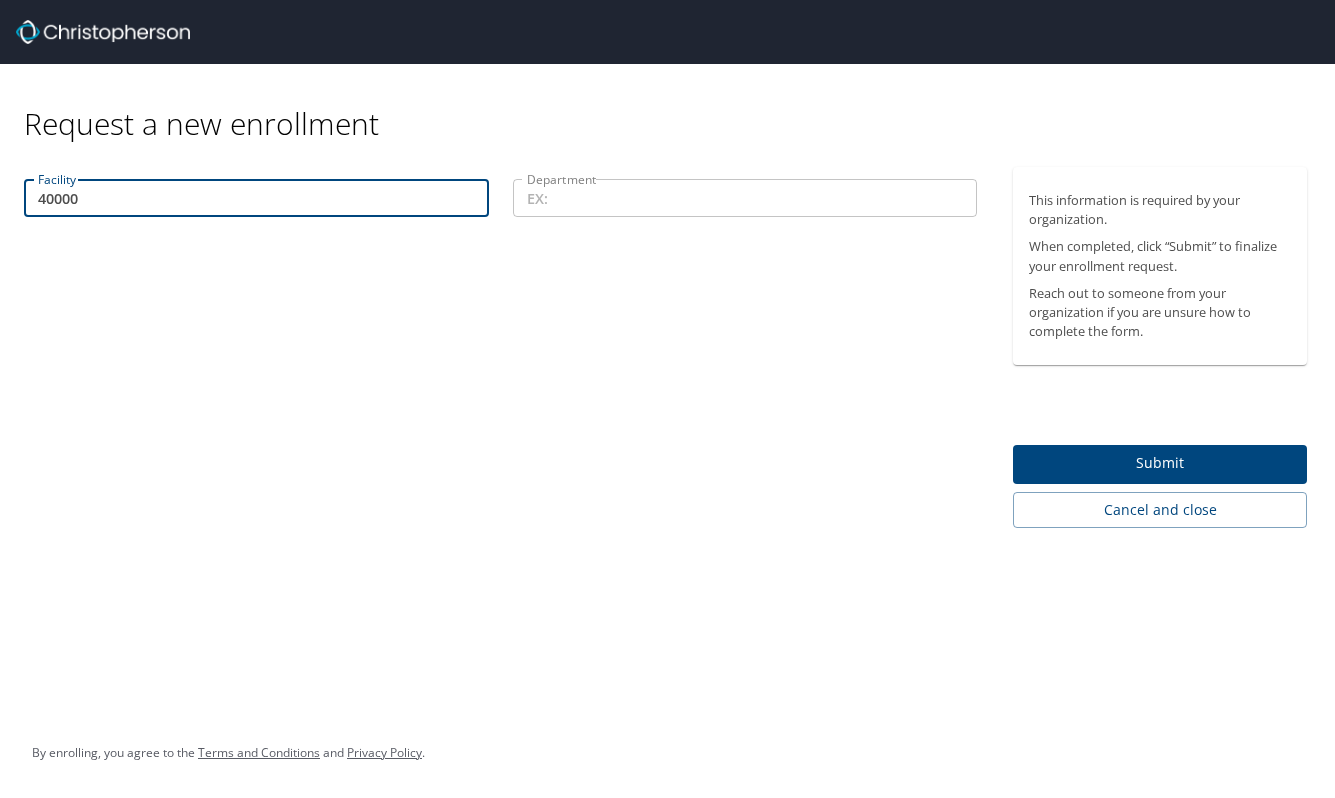 type on "40000" 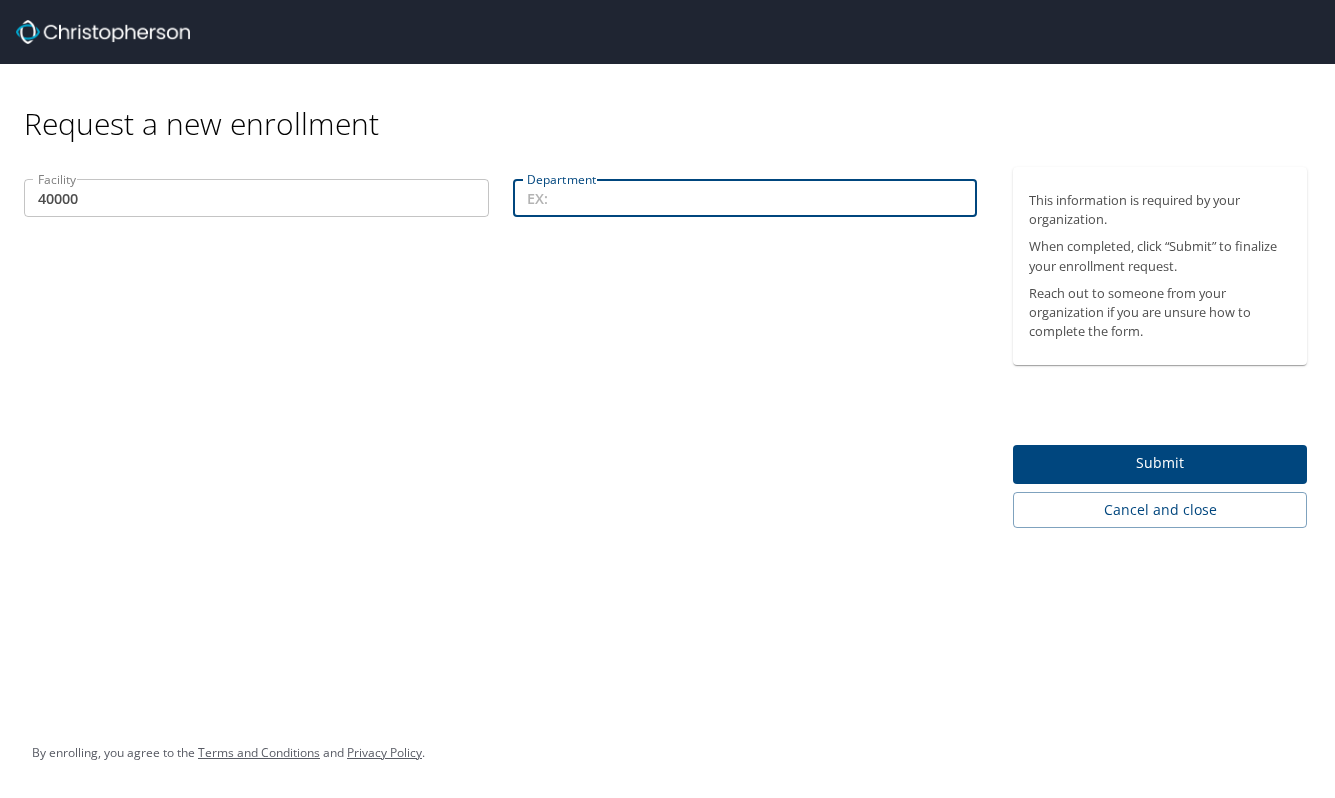 click on "Department" at bounding box center (745, 198) 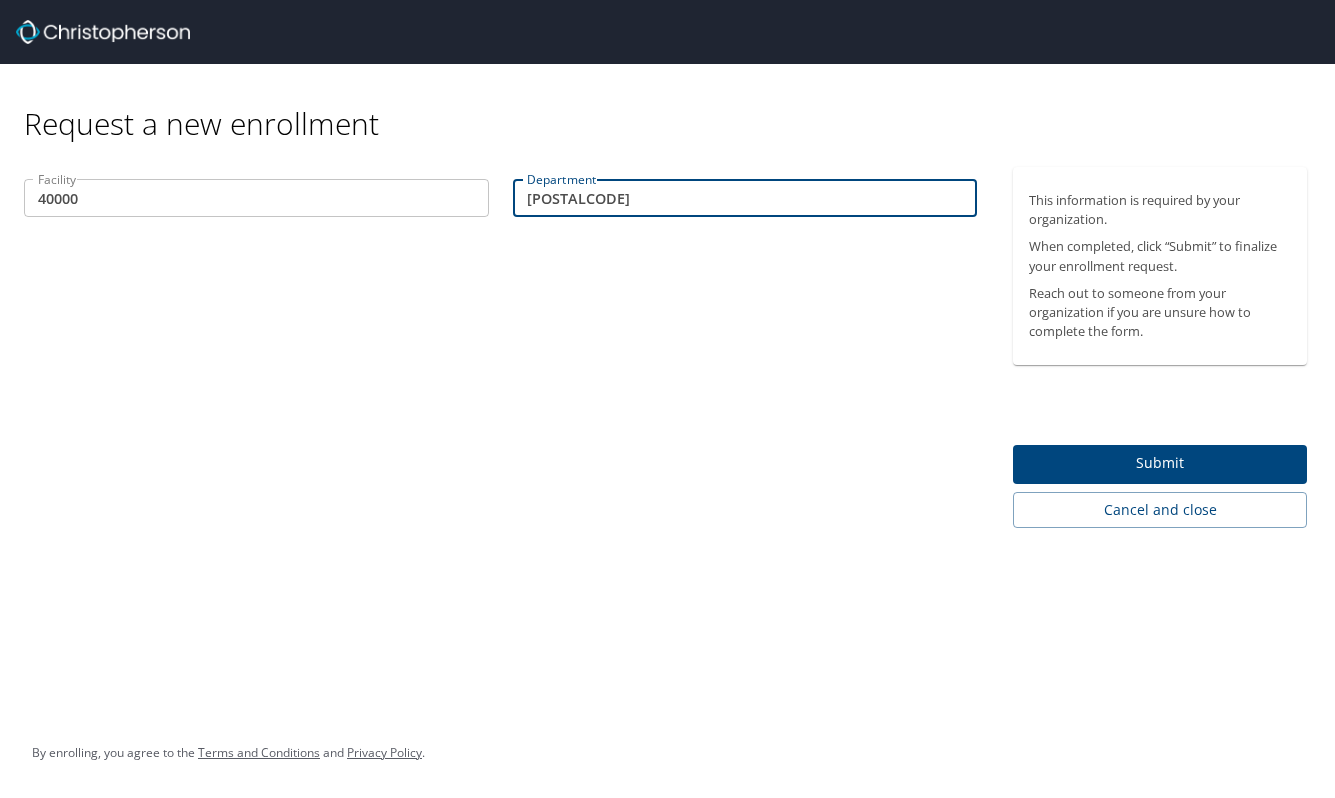 type on "[POSTALCODE]" 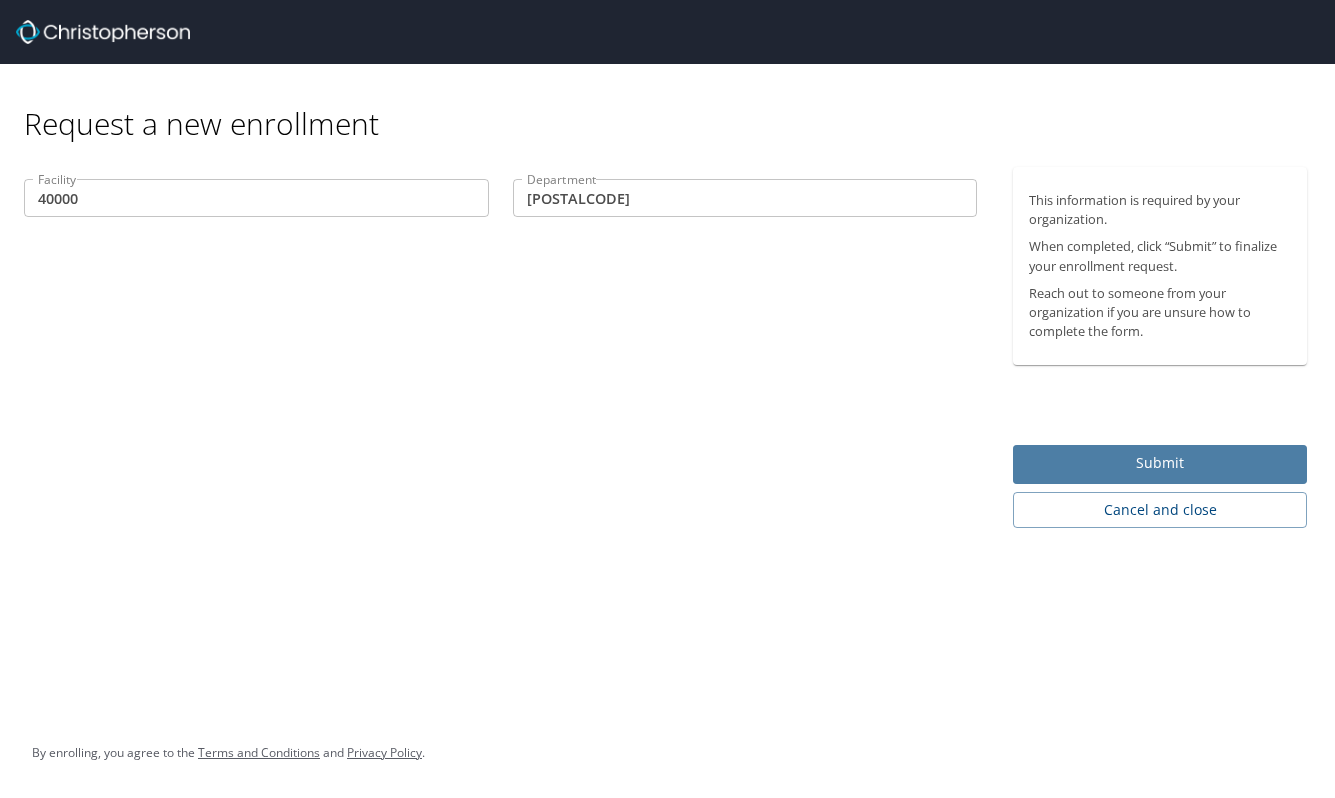 click on "Submit" at bounding box center [1160, 463] 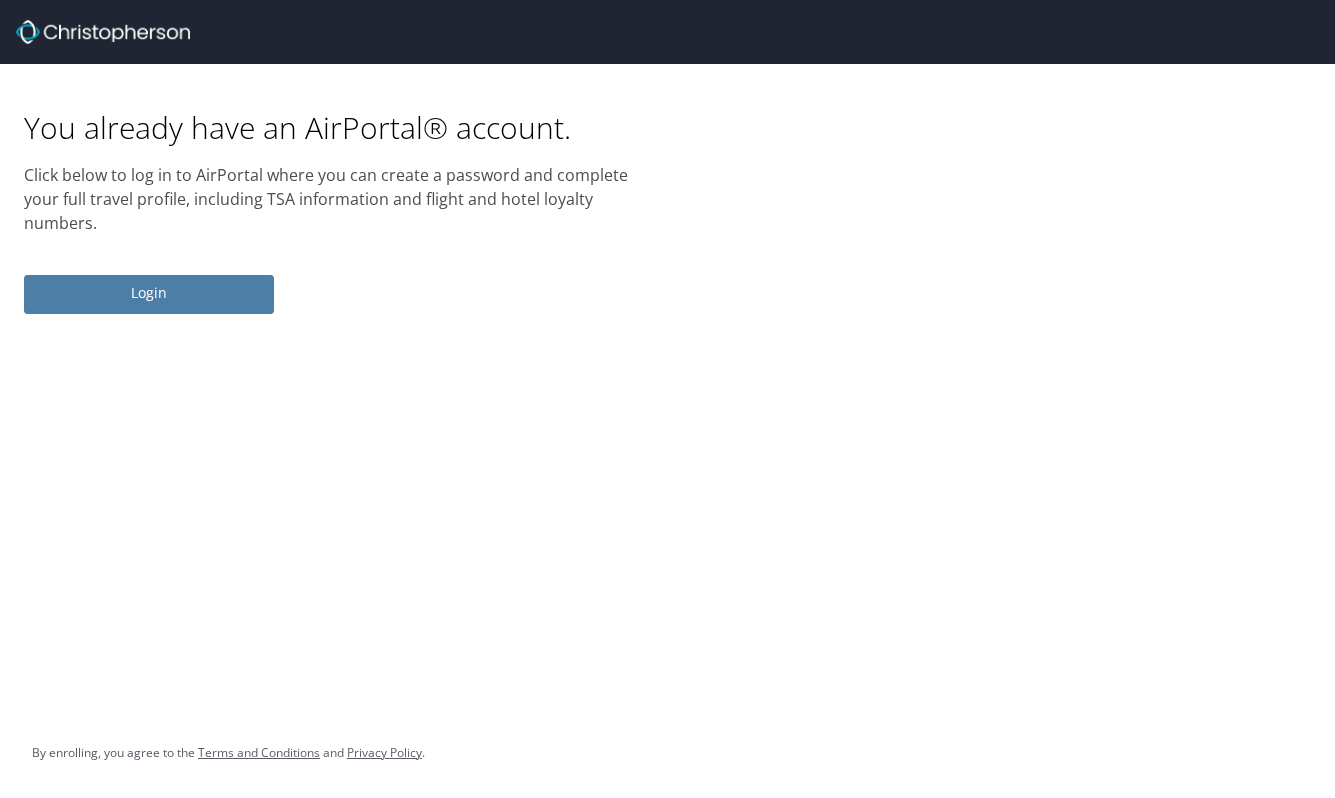 click on "Login" at bounding box center (149, 294) 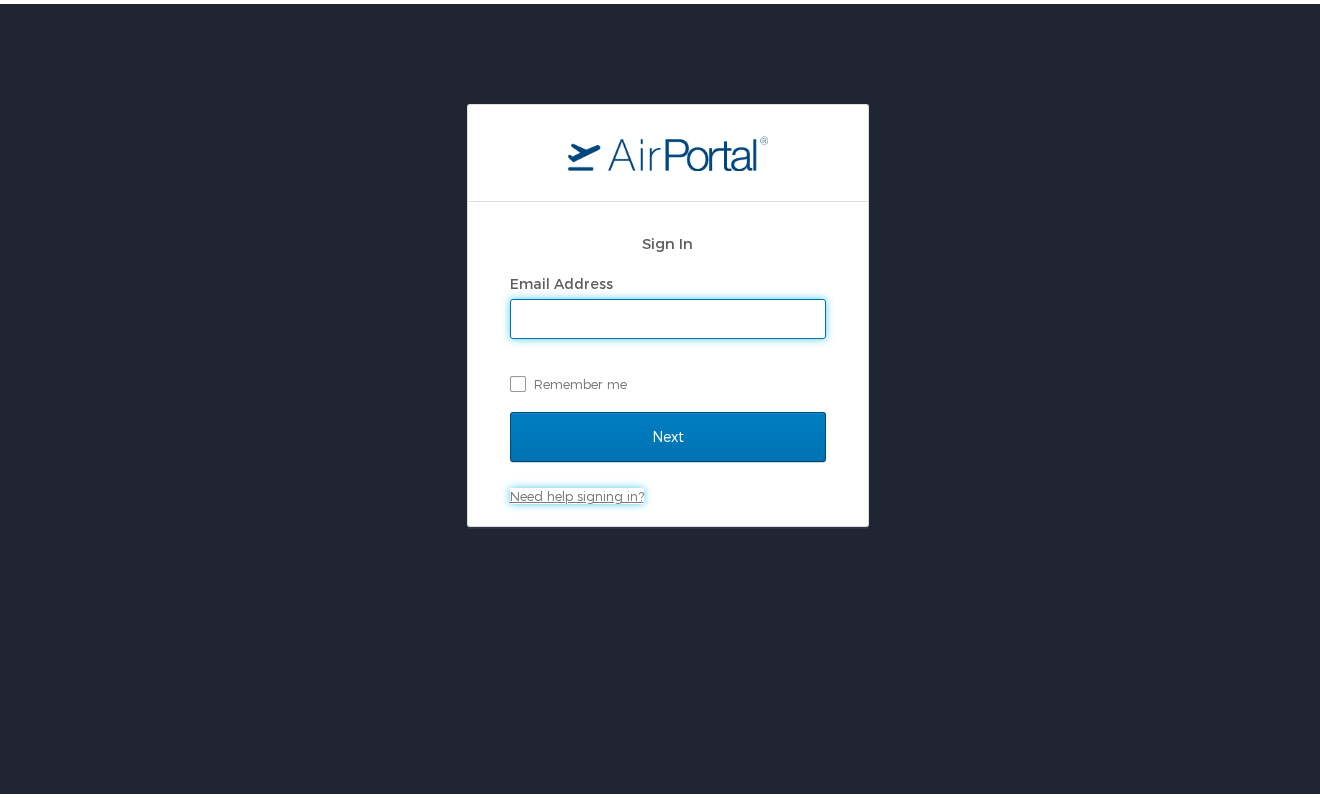 click on "Need help signing in?" at bounding box center [577, 492] 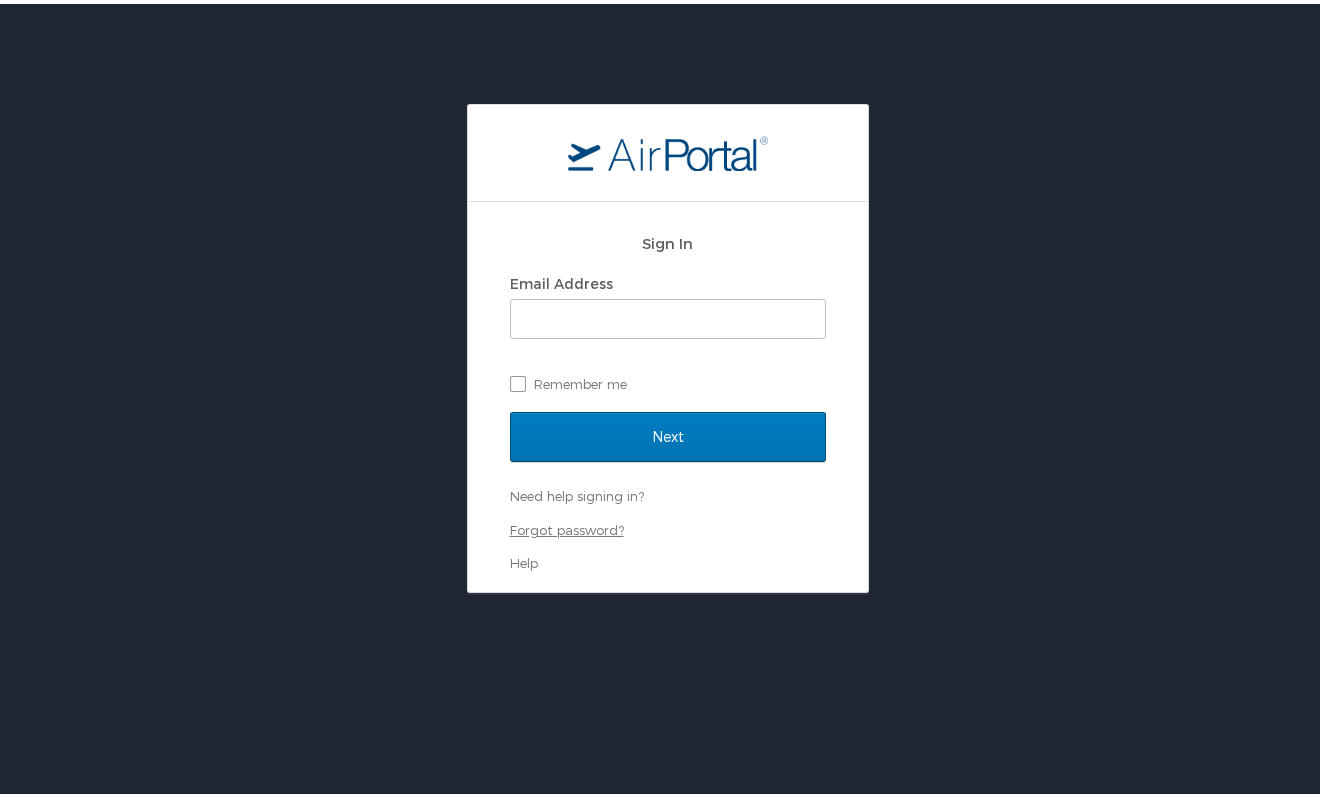 click on "Forgot password?" at bounding box center [567, 526] 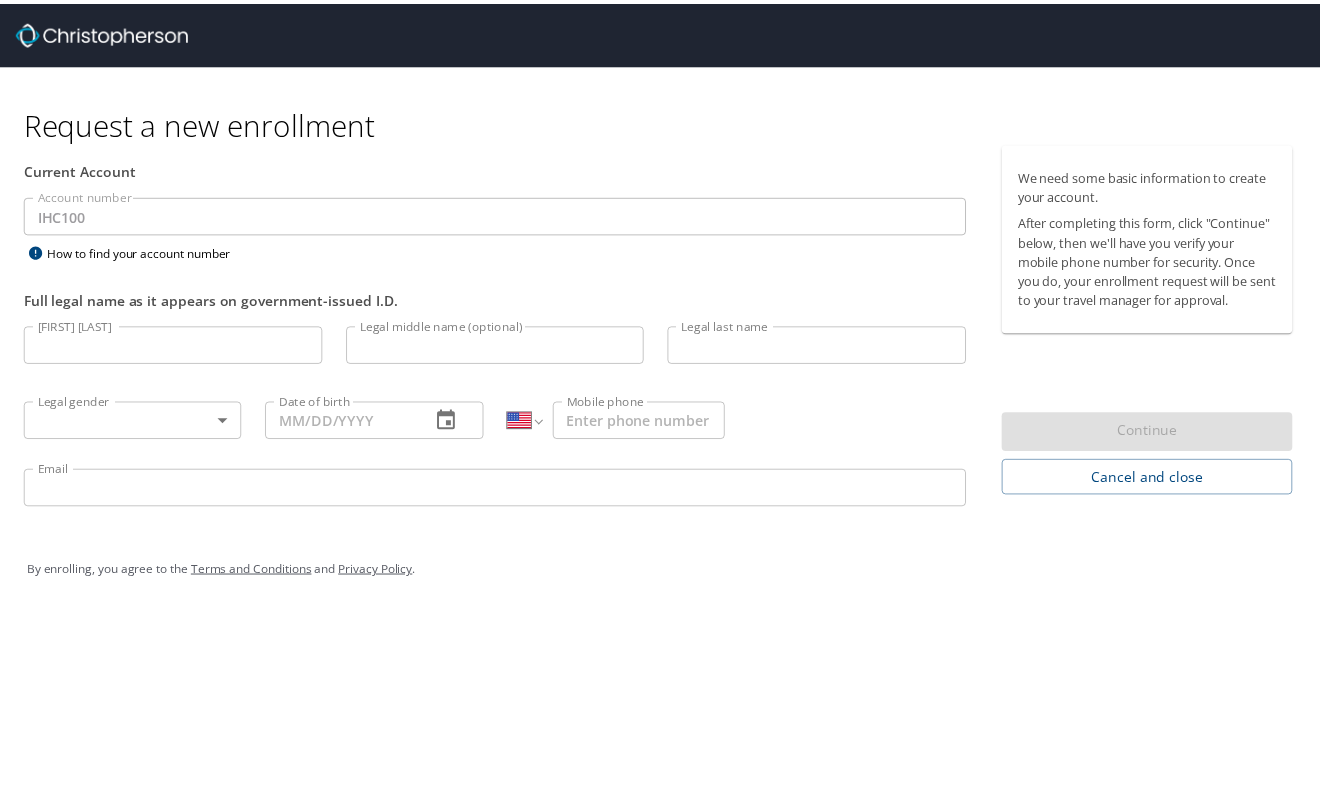 scroll, scrollTop: 0, scrollLeft: 0, axis: both 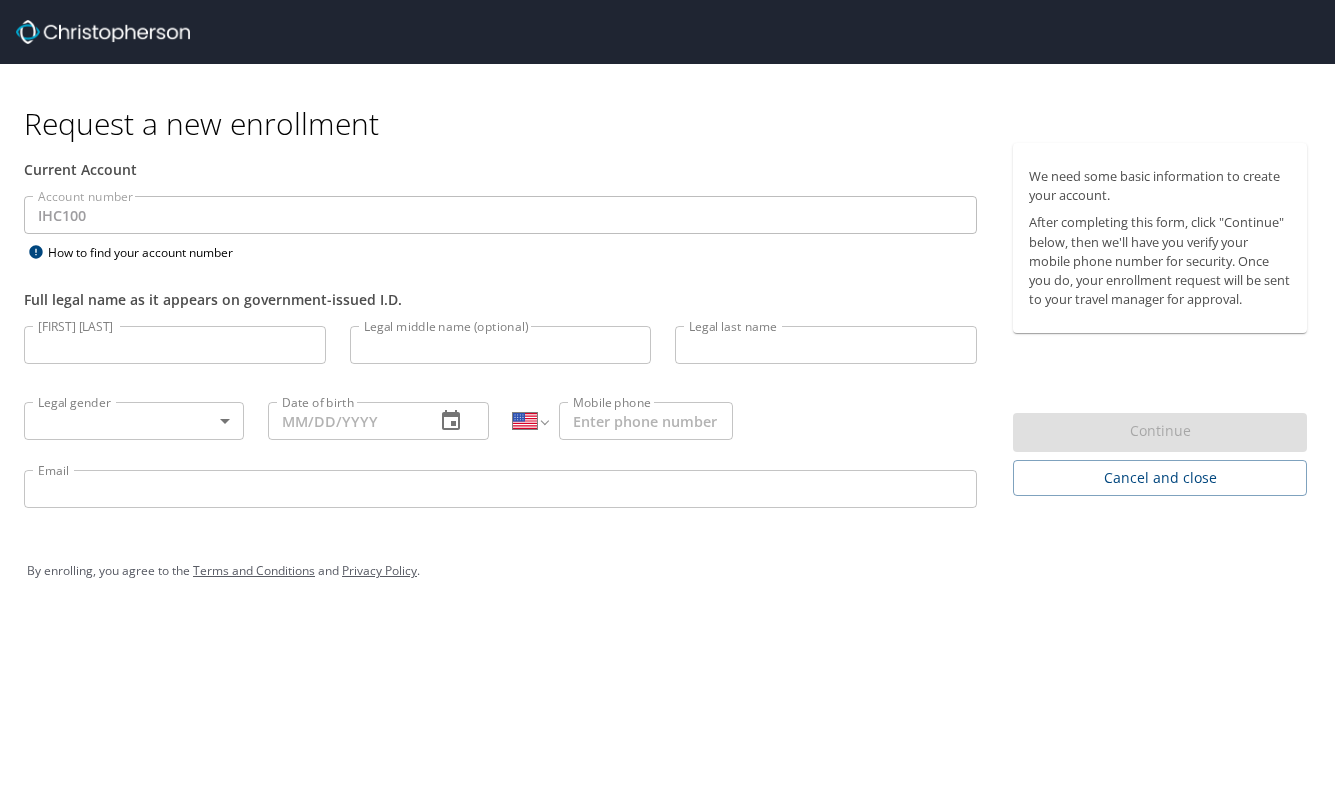 click on "[FIRST] [LAST]" at bounding box center [175, 345] 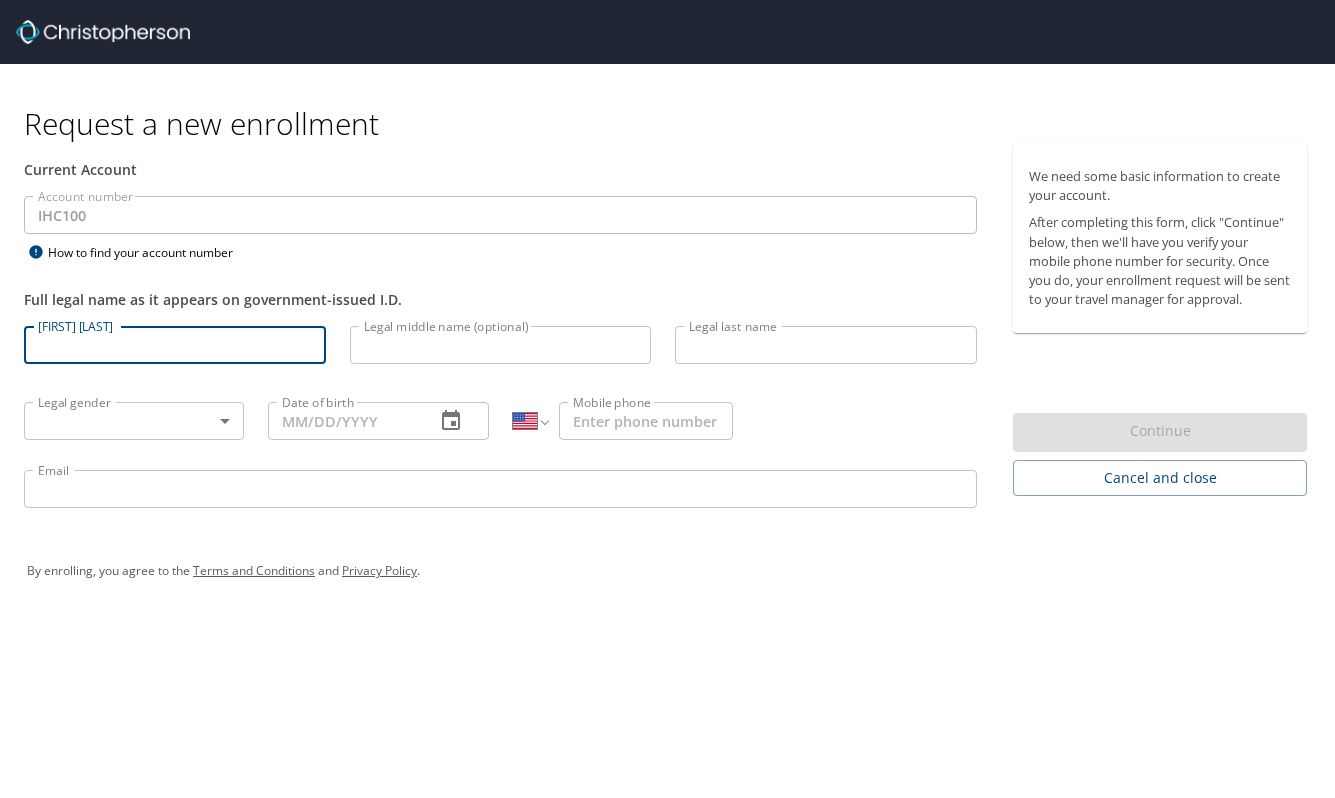 type on "[FIRST]" 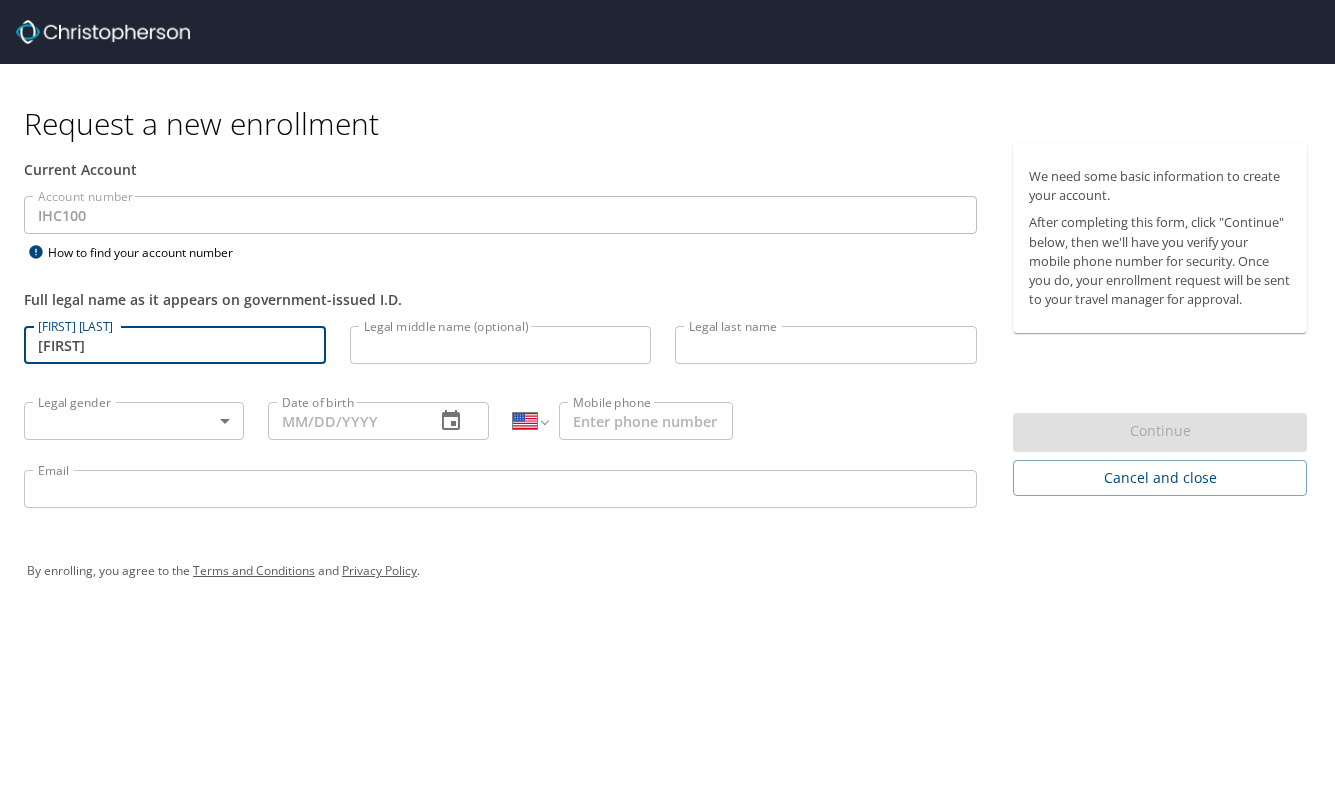 type on "[FIRST]" 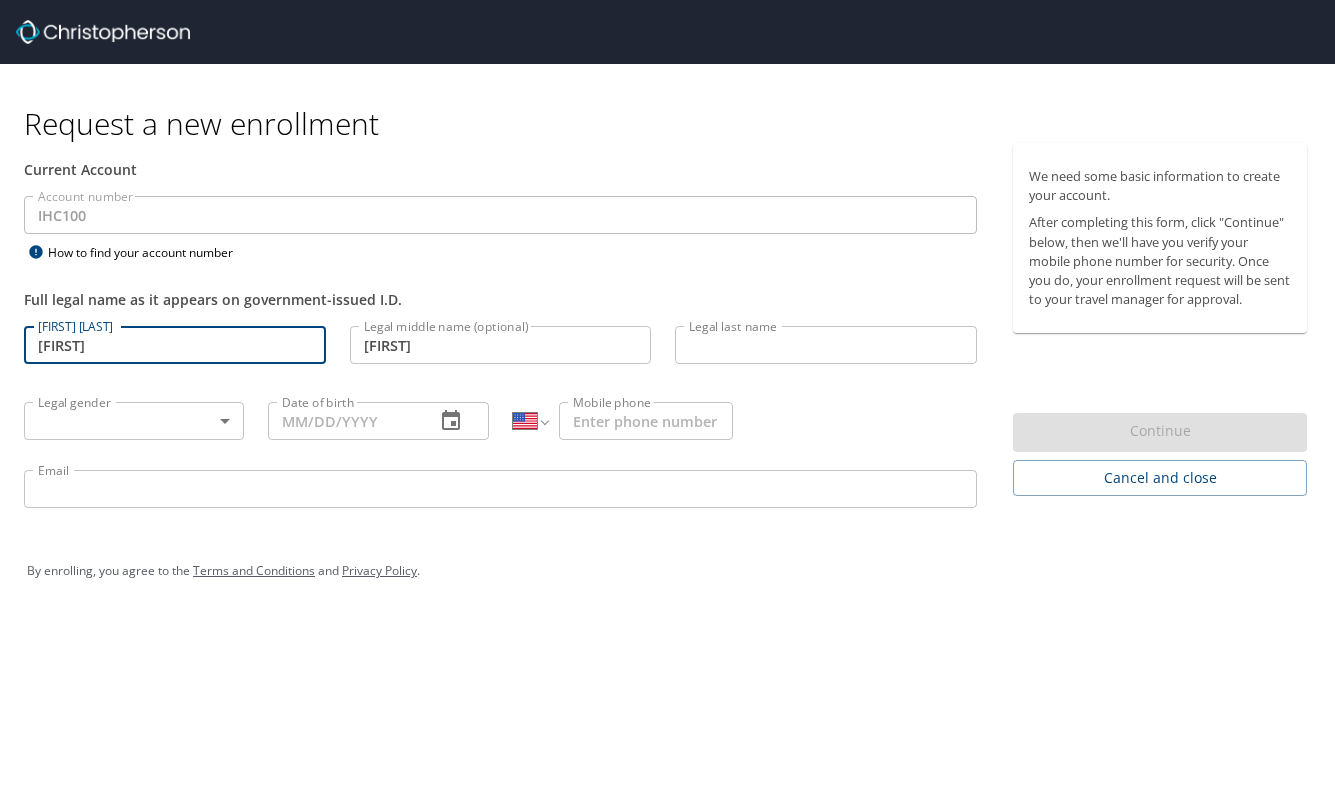 type on "Peck" 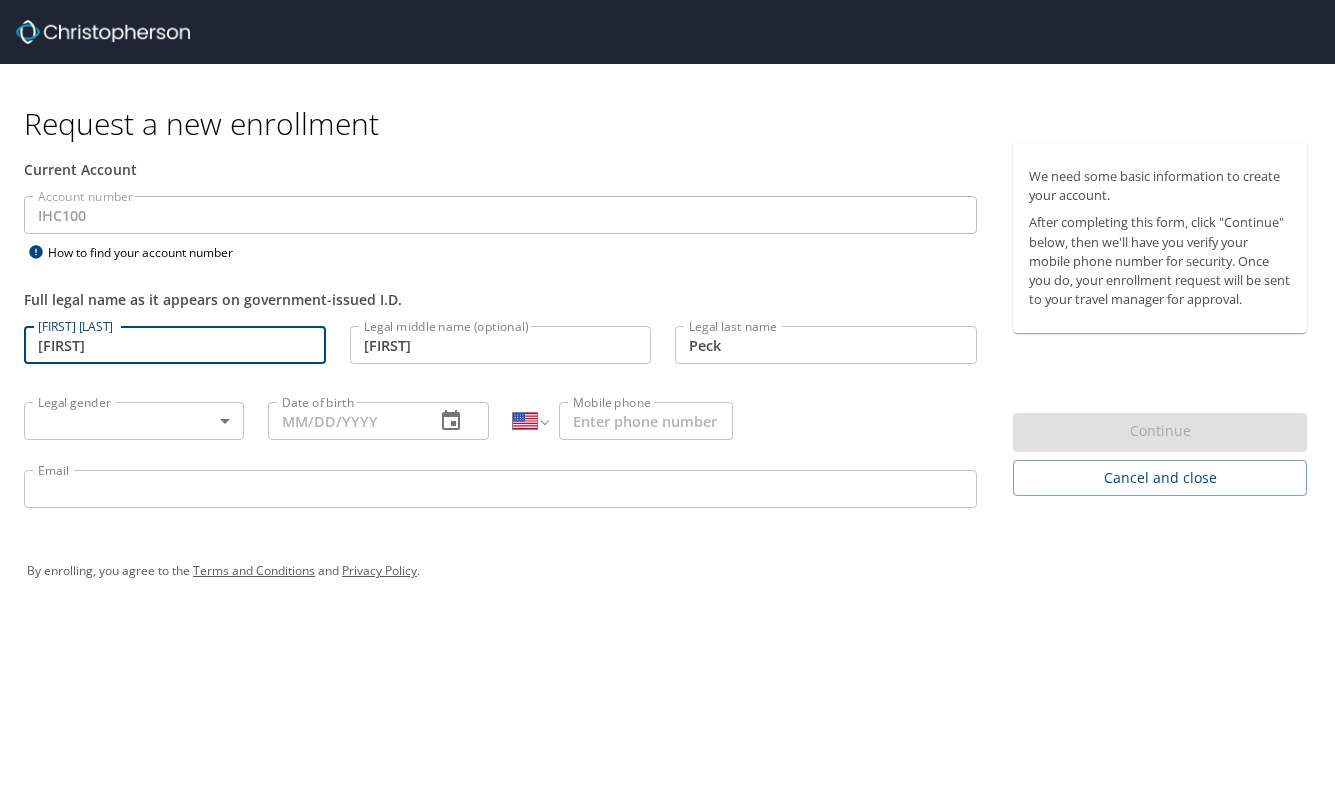 type on "[CITY]" 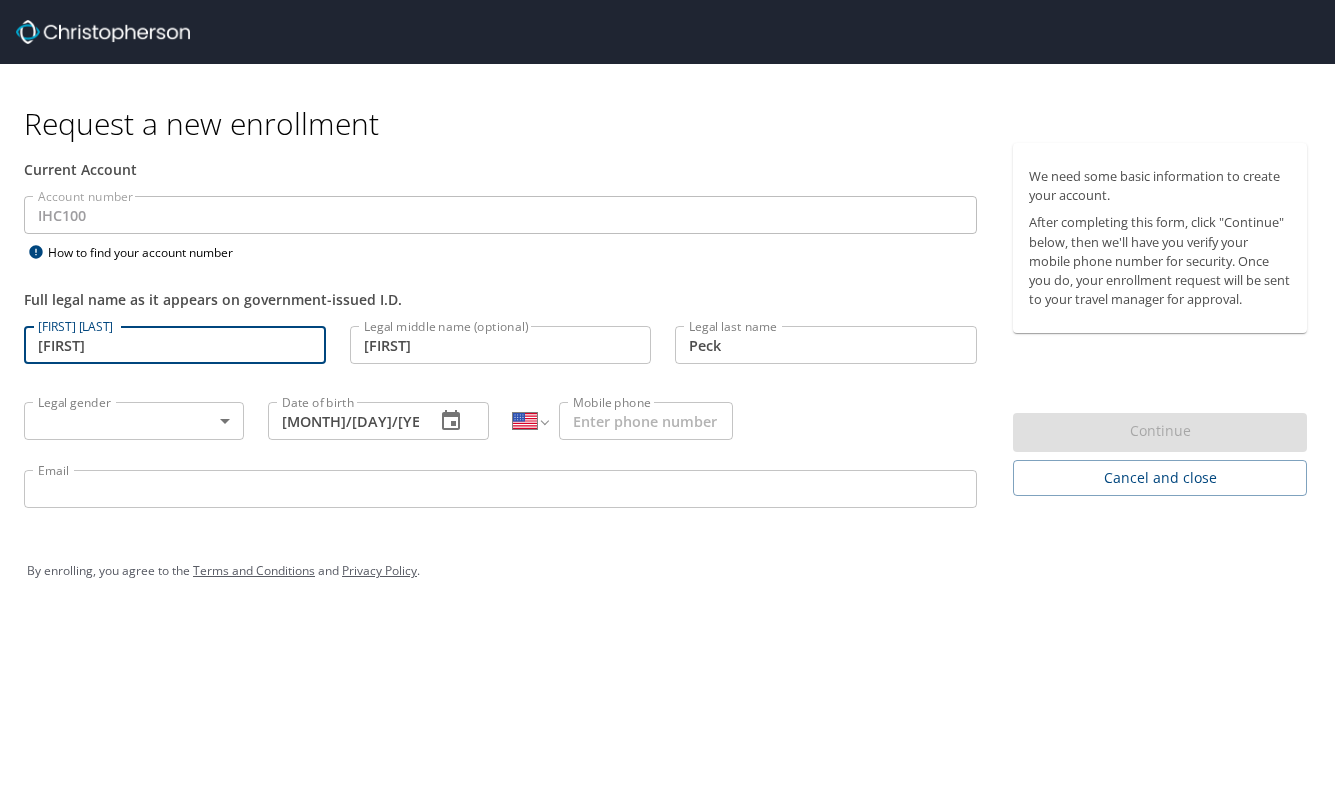 type on "[PHONE]" 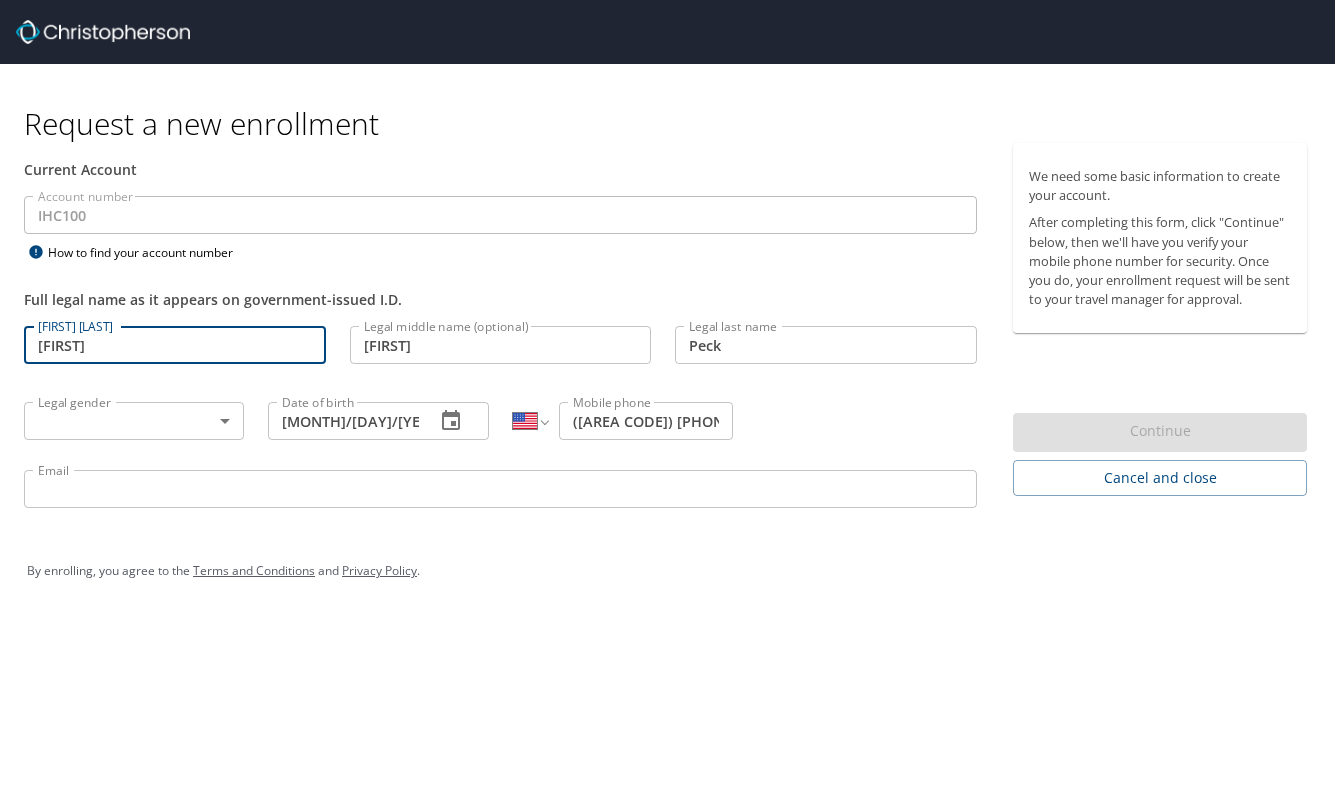 type on "support@example.com" 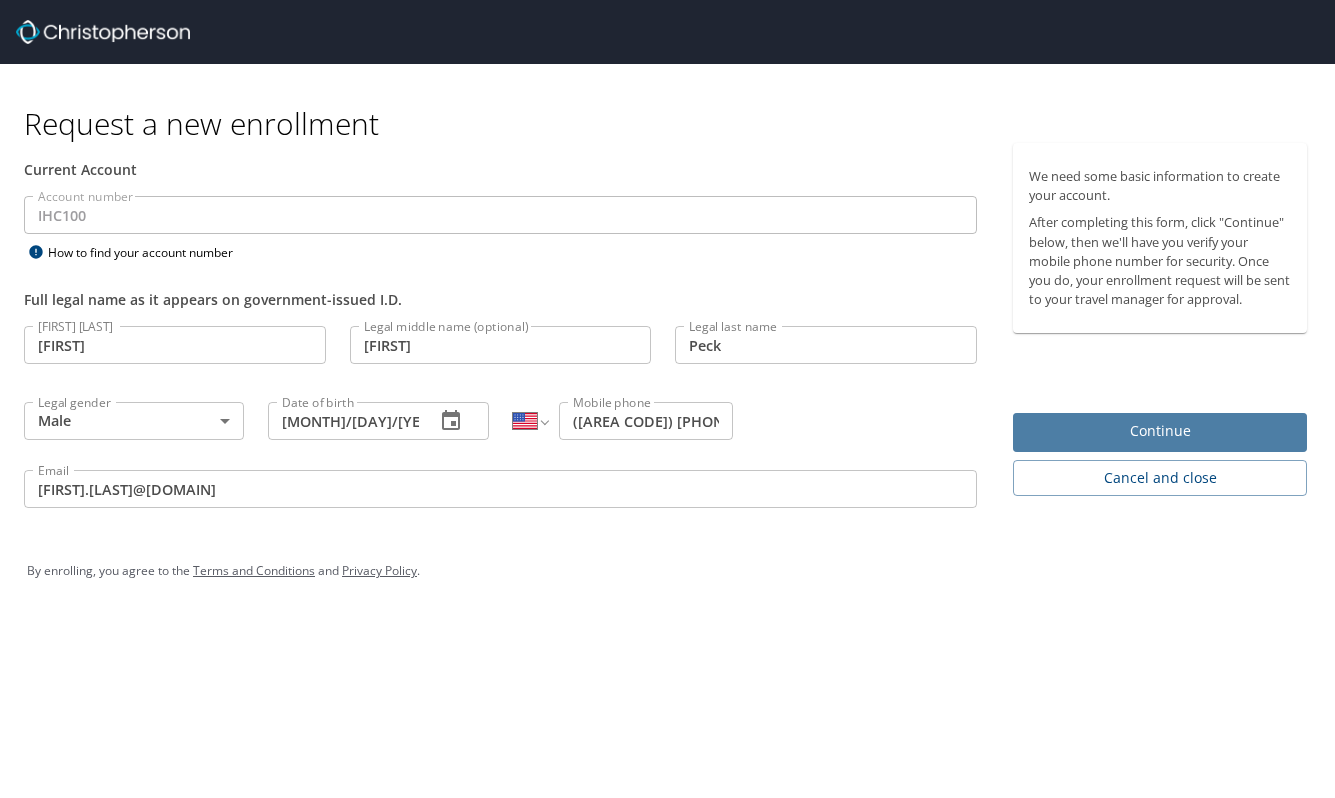 click on "Continue" at bounding box center [1160, 431] 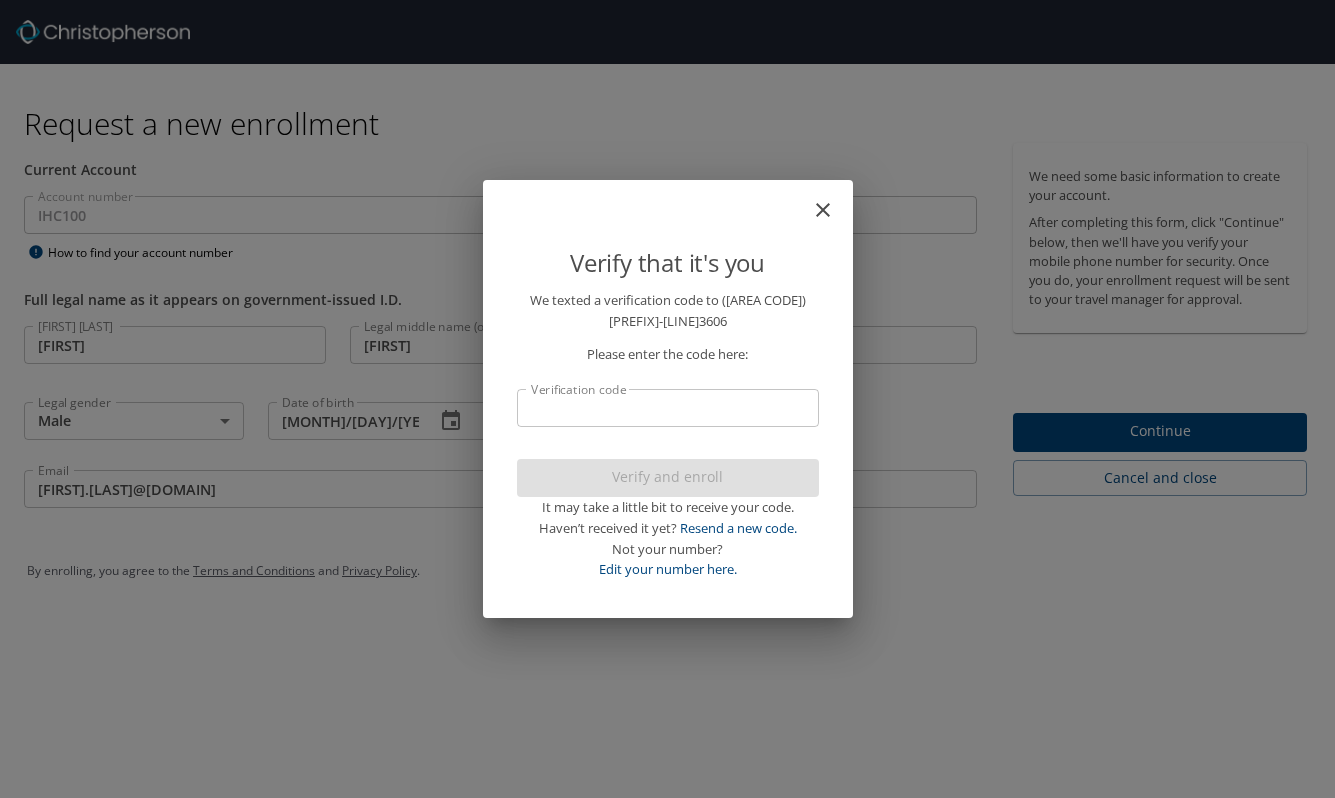 click on "Verification code" at bounding box center [668, 408] 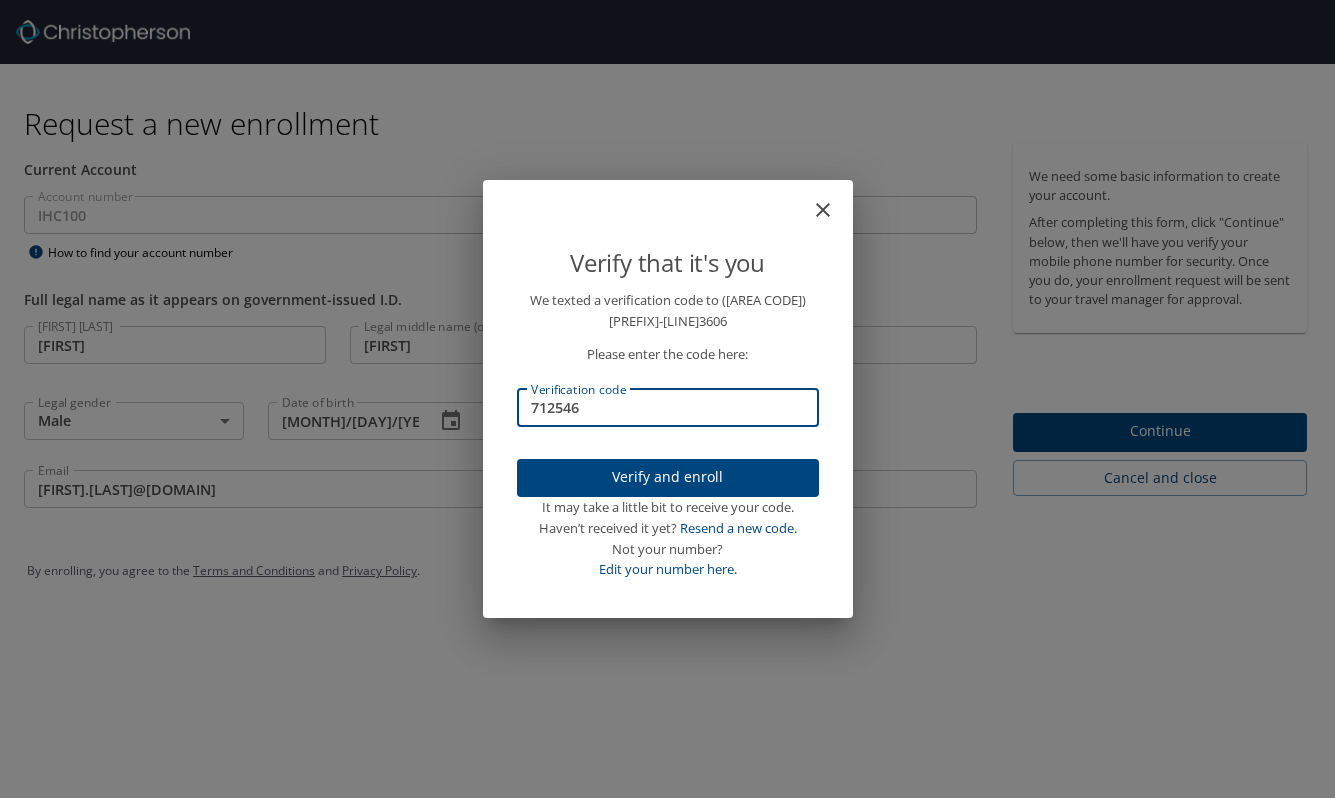 type on "712546" 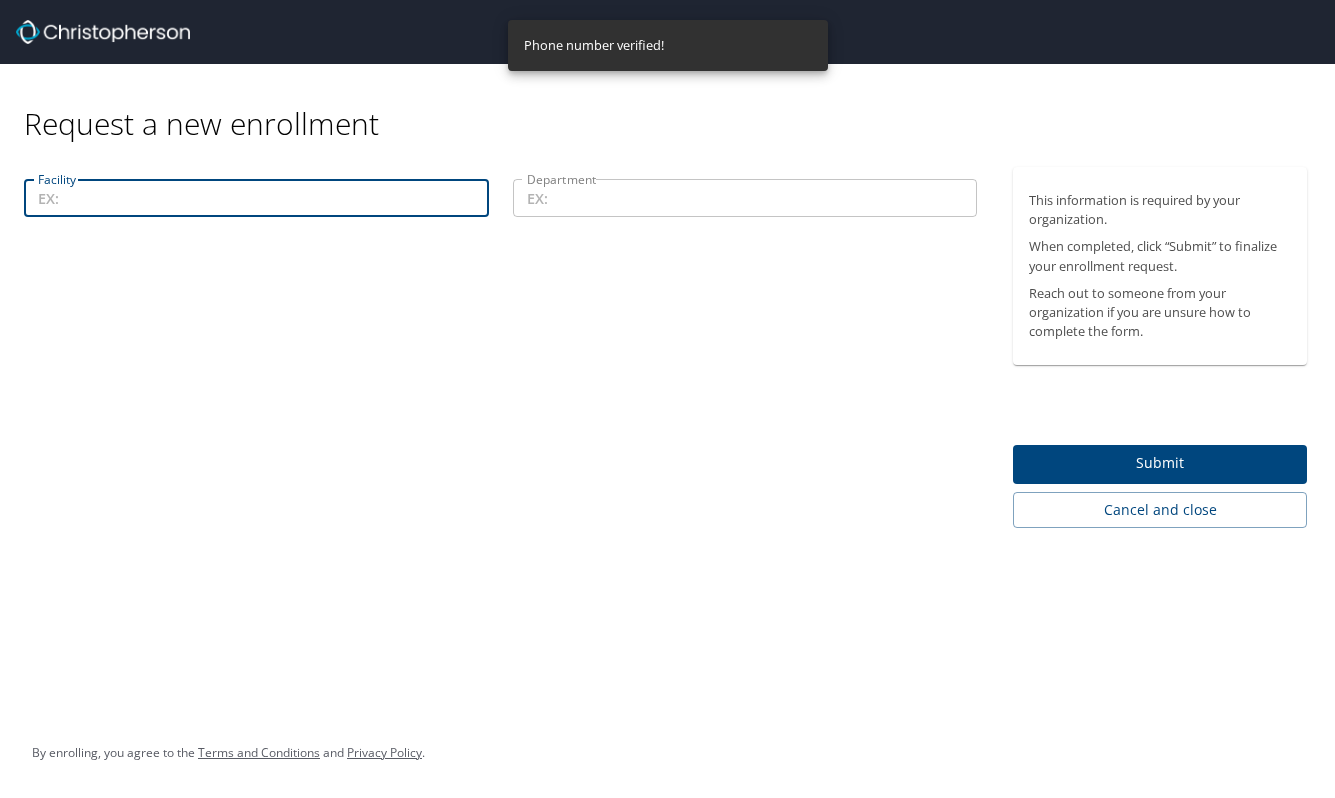 drag, startPoint x: 93, startPoint y: 200, endPoint x: 135, endPoint y: 162, distance: 56.63921 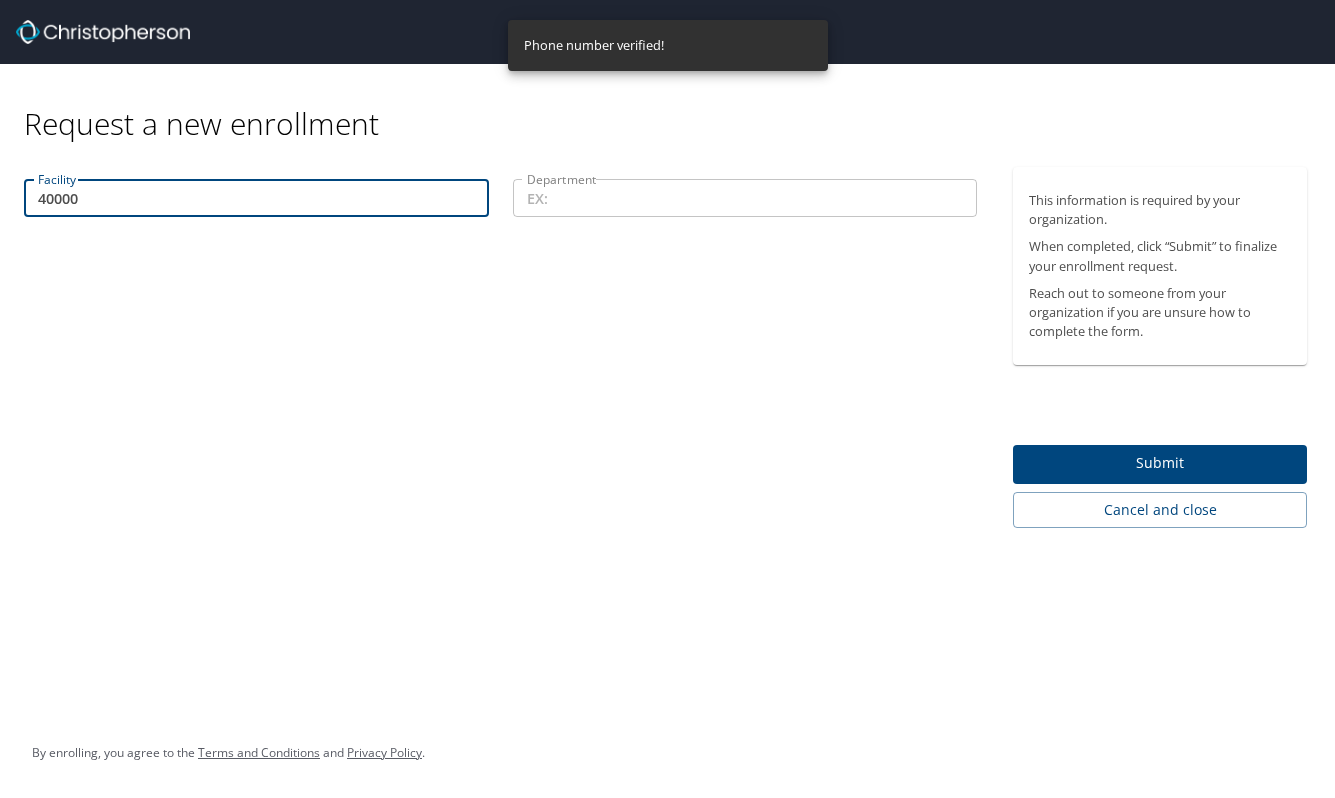 type on "40000" 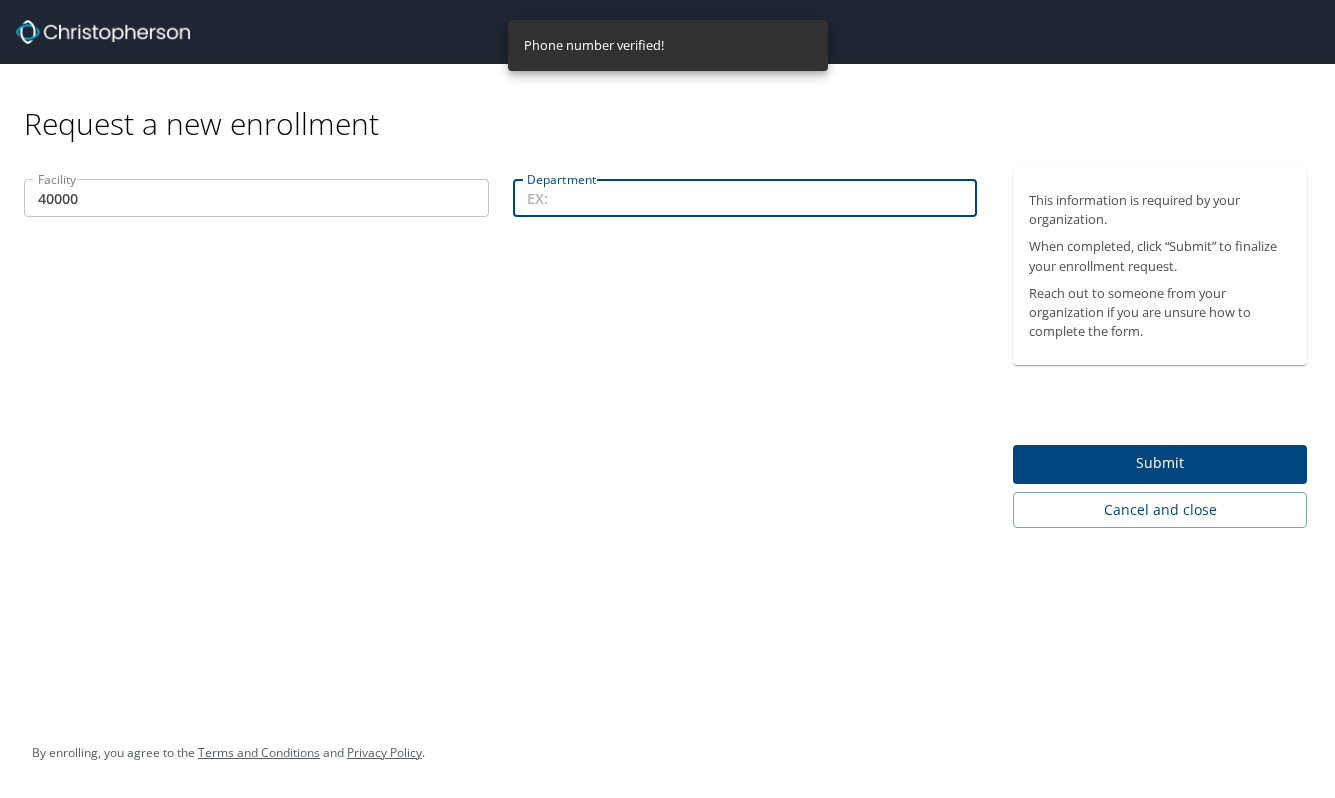 click on "Department" at bounding box center [745, 198] 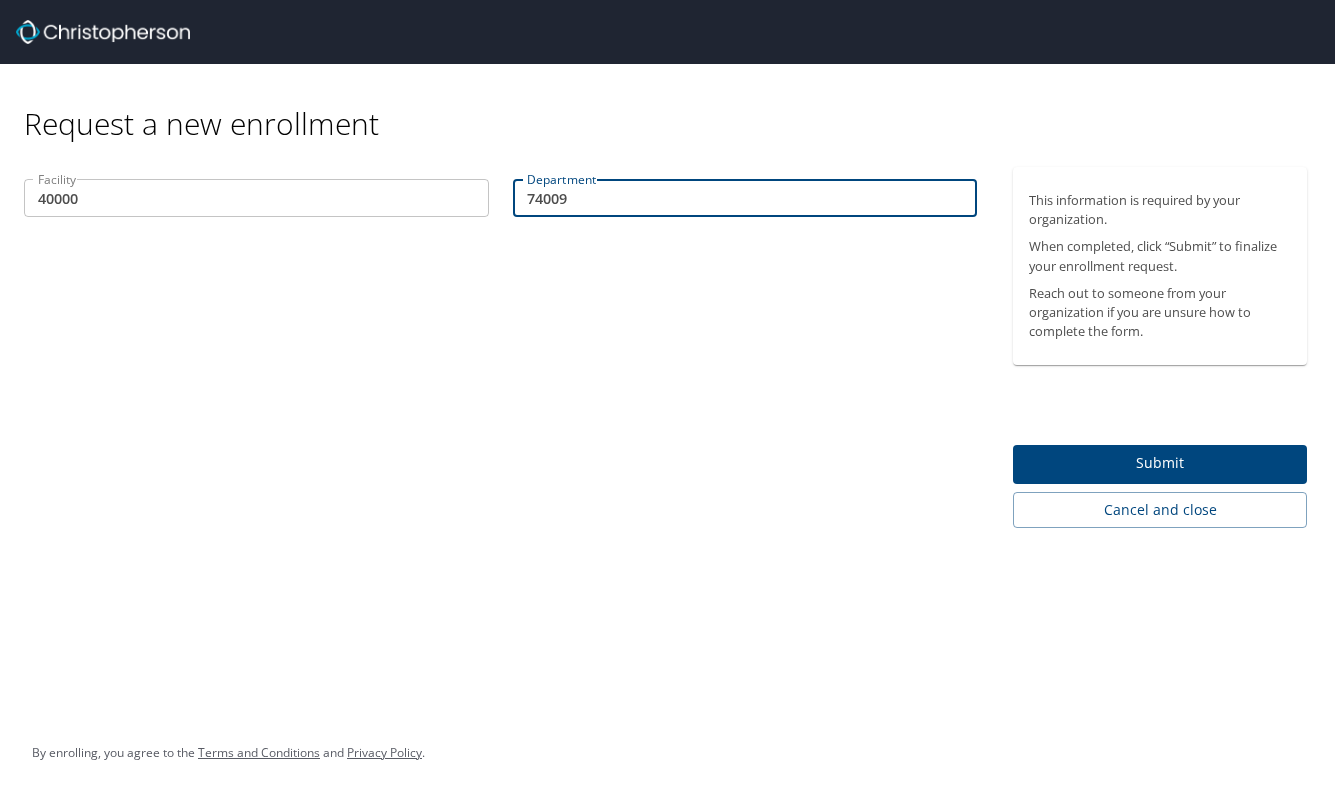 click on "74009" at bounding box center (745, 198) 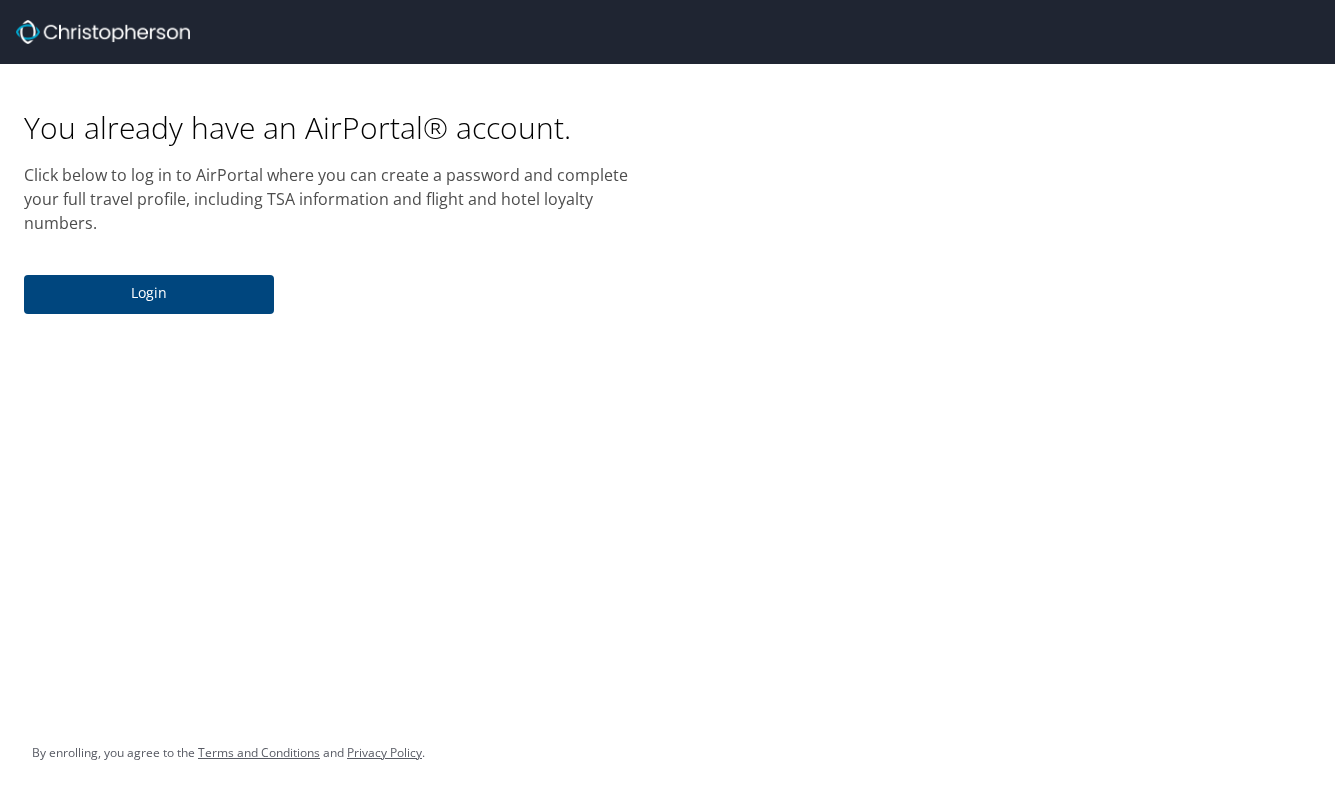 click on "Login" at bounding box center (149, 294) 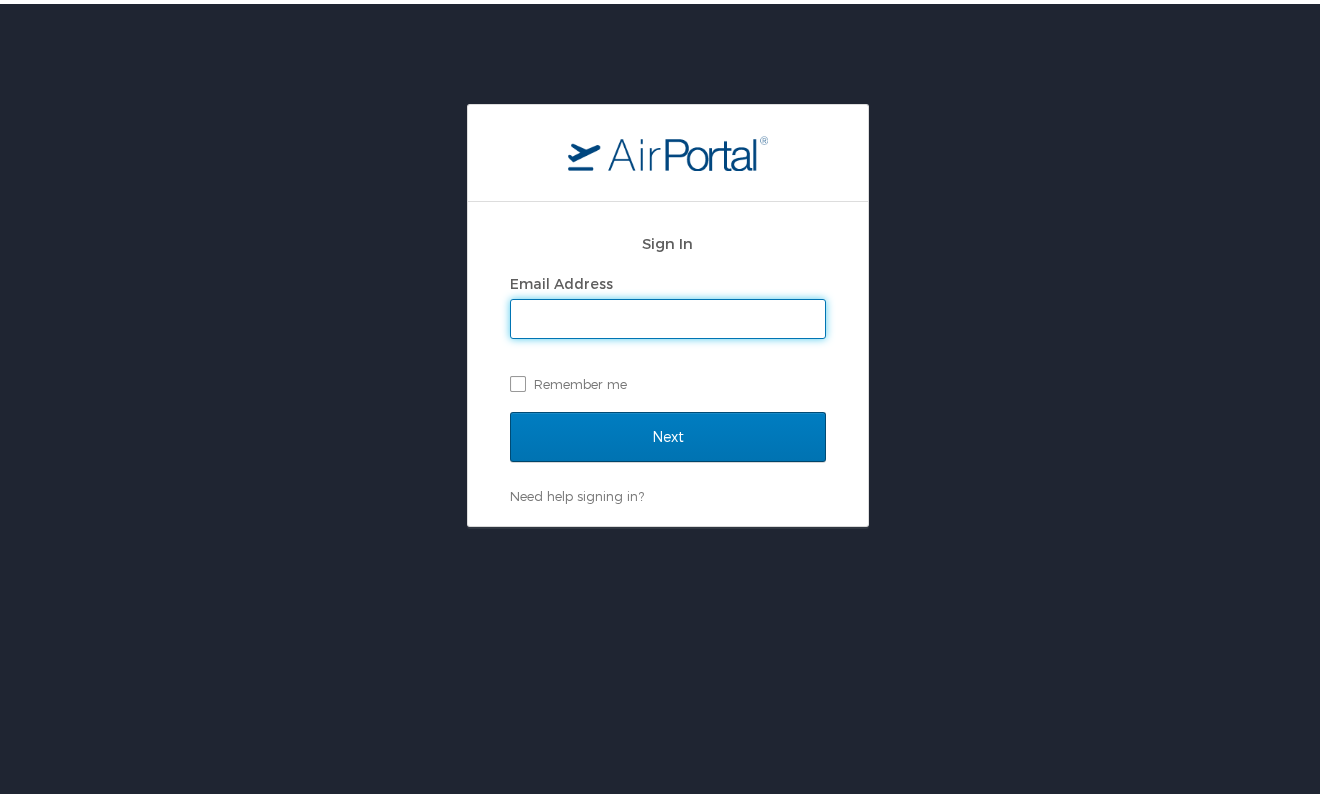 click on "Email Address" at bounding box center (668, 315) 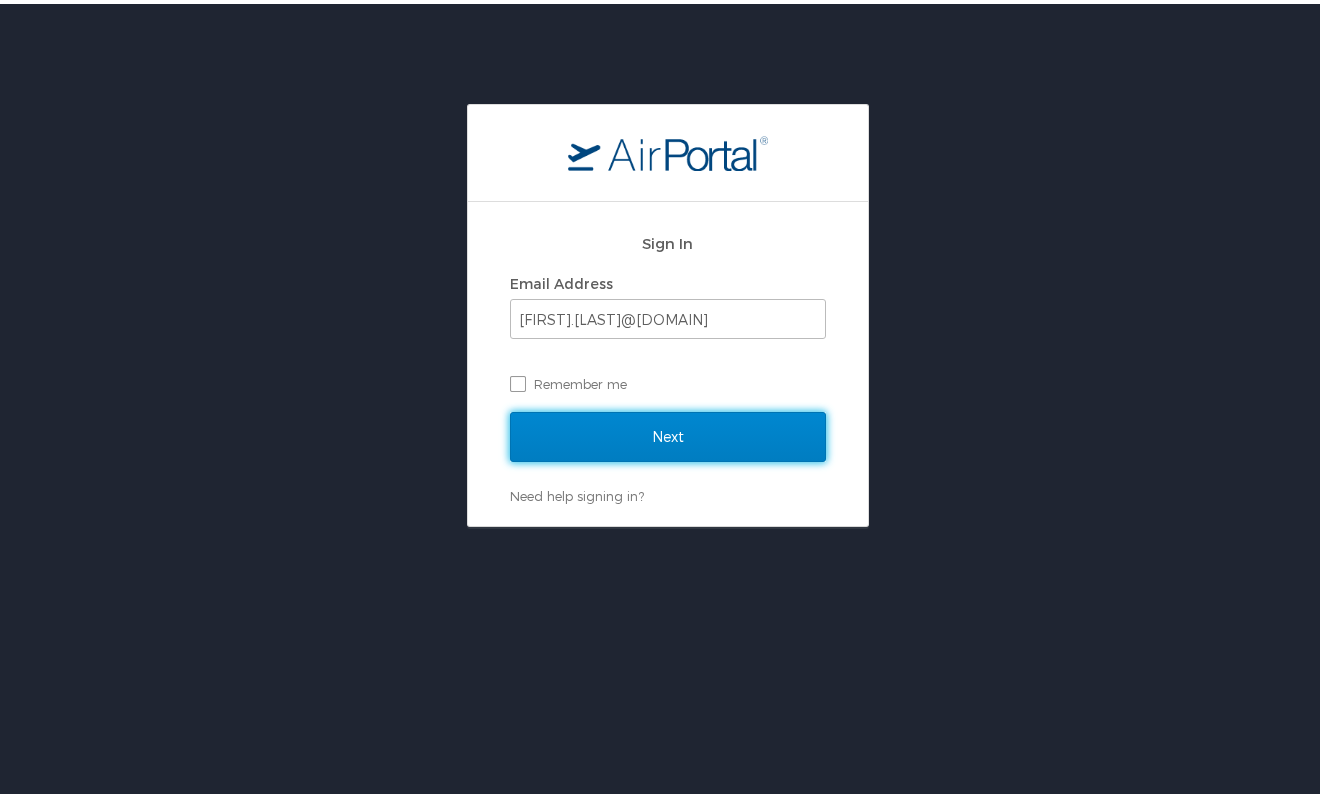 click on "Next" at bounding box center (668, 433) 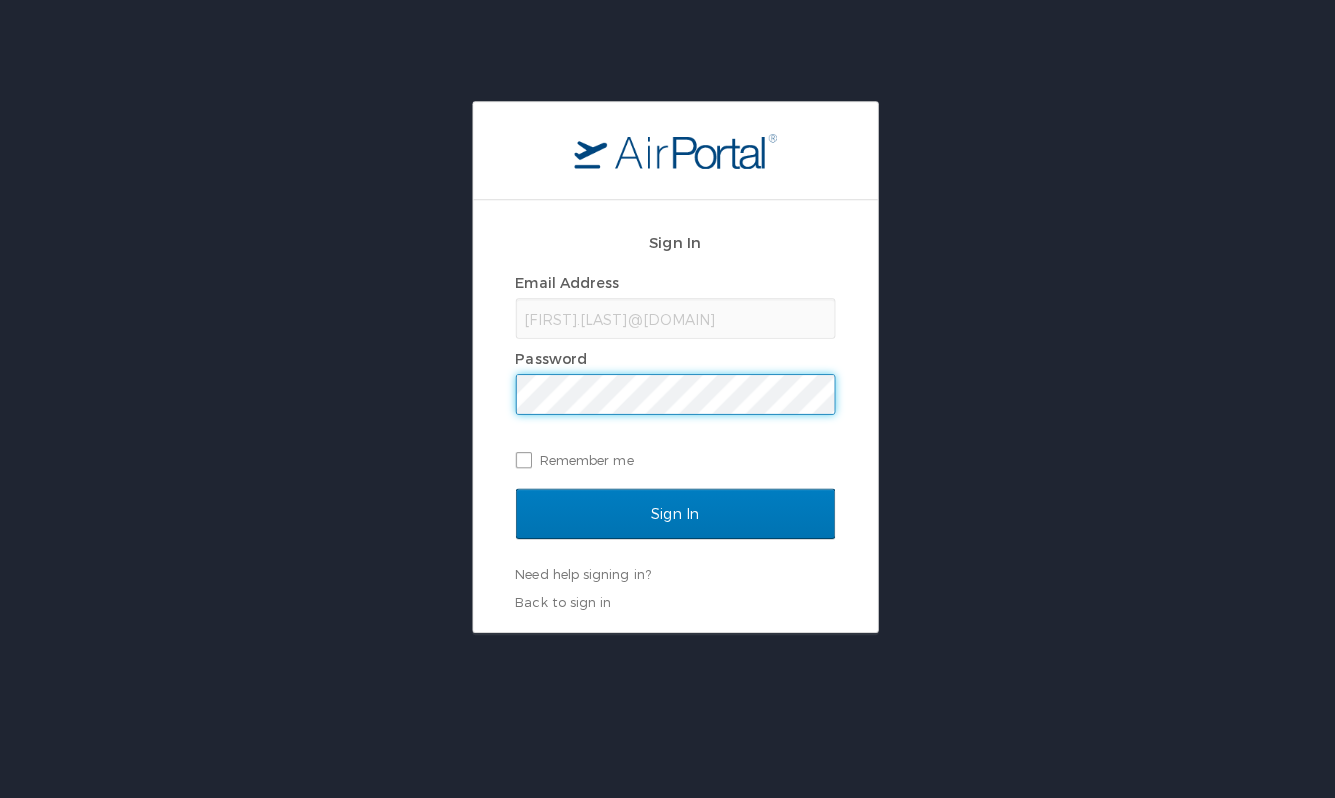 scroll, scrollTop: 0, scrollLeft: 0, axis: both 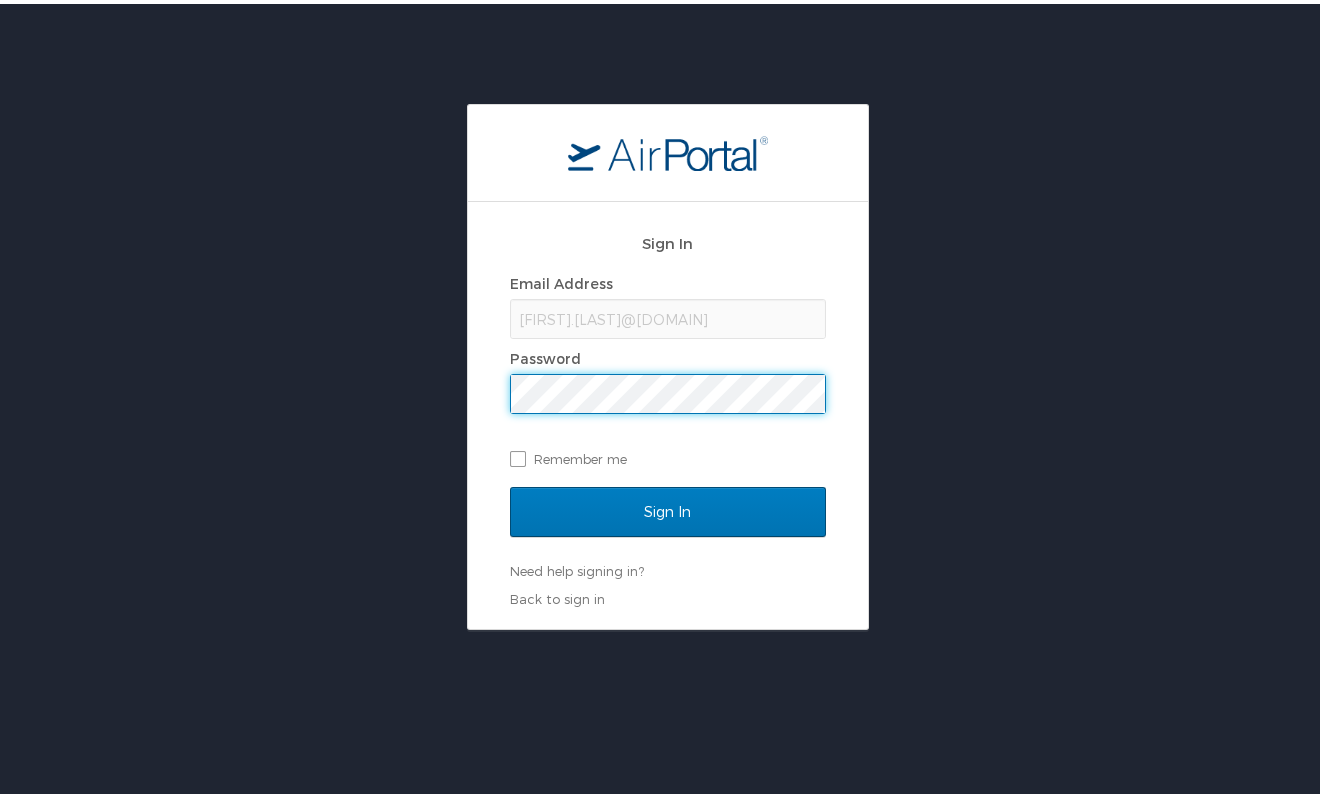 click on "Sign In" at bounding box center [668, 508] 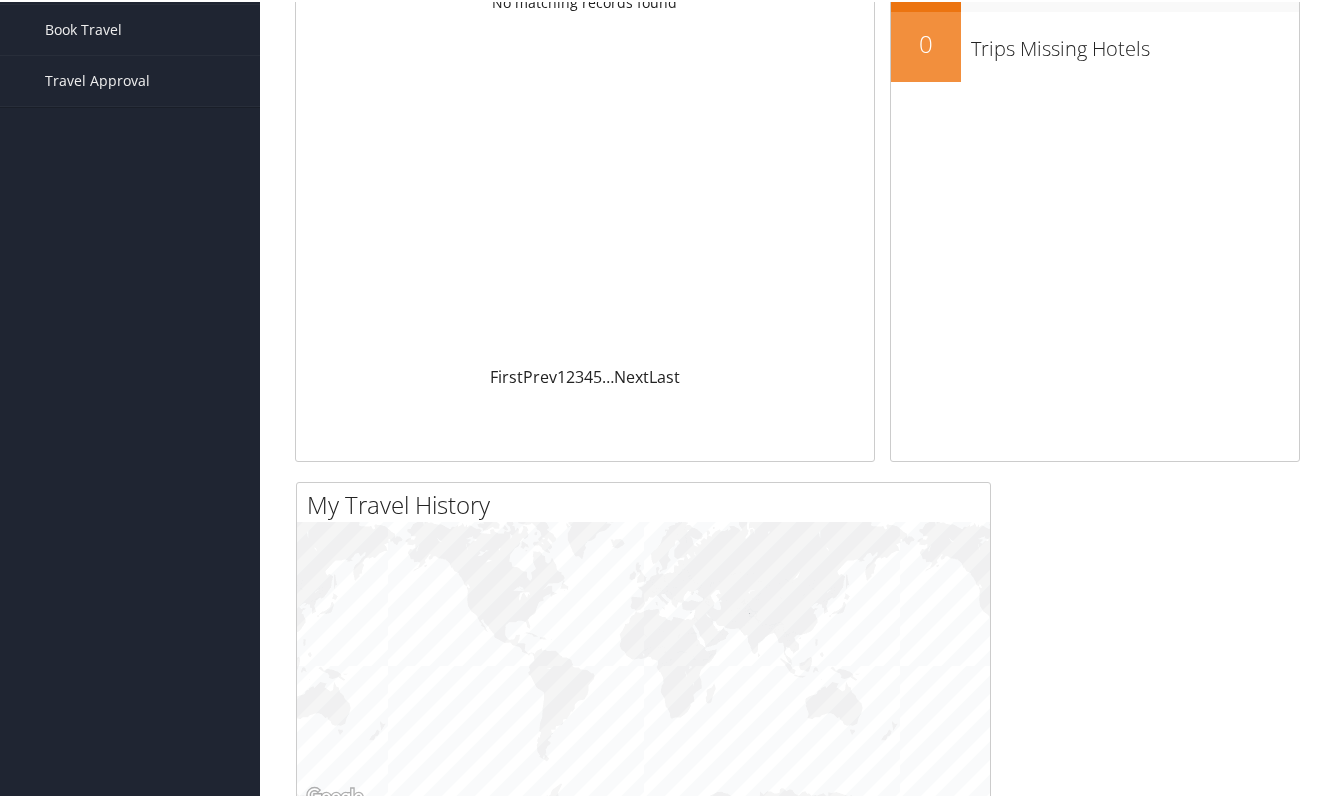 scroll, scrollTop: 0, scrollLeft: 0, axis: both 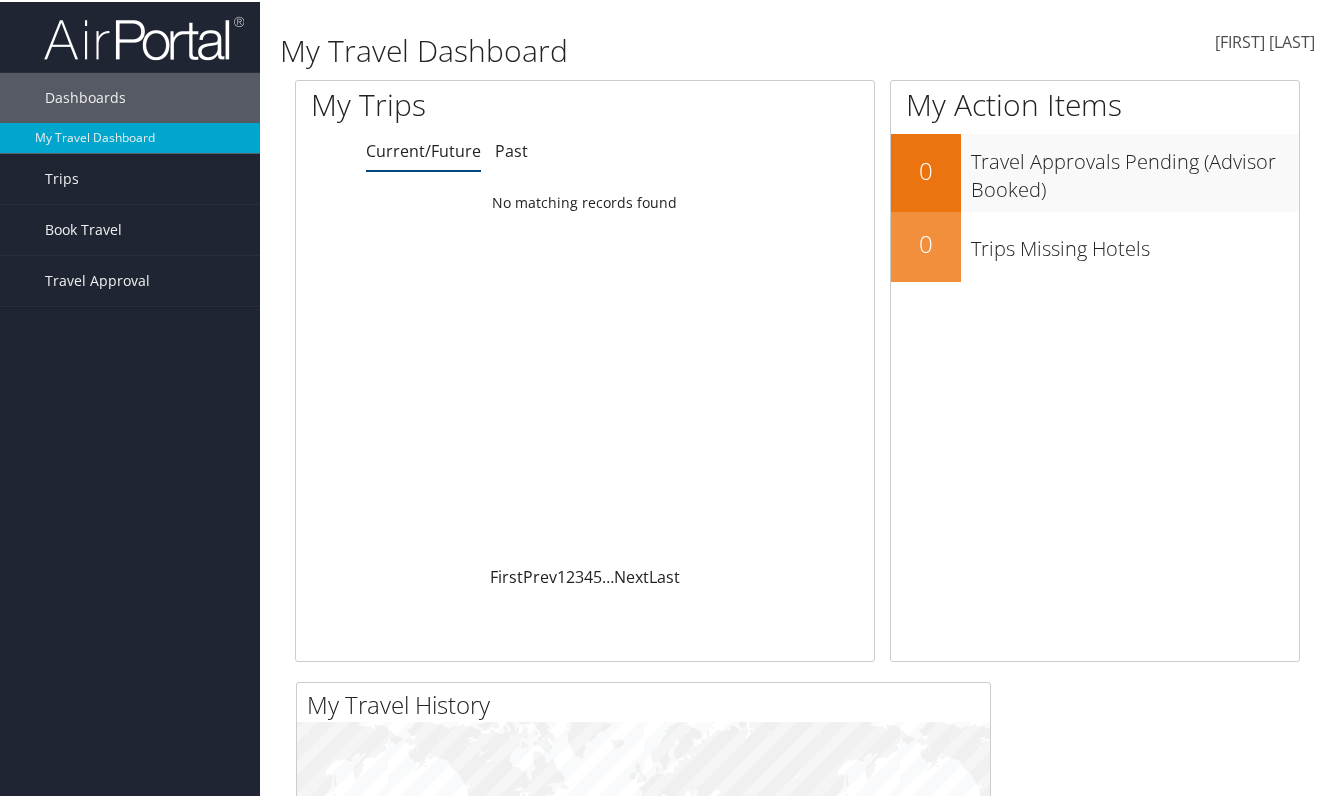 click on "[FIRST] [LAST]" at bounding box center [1265, 40] 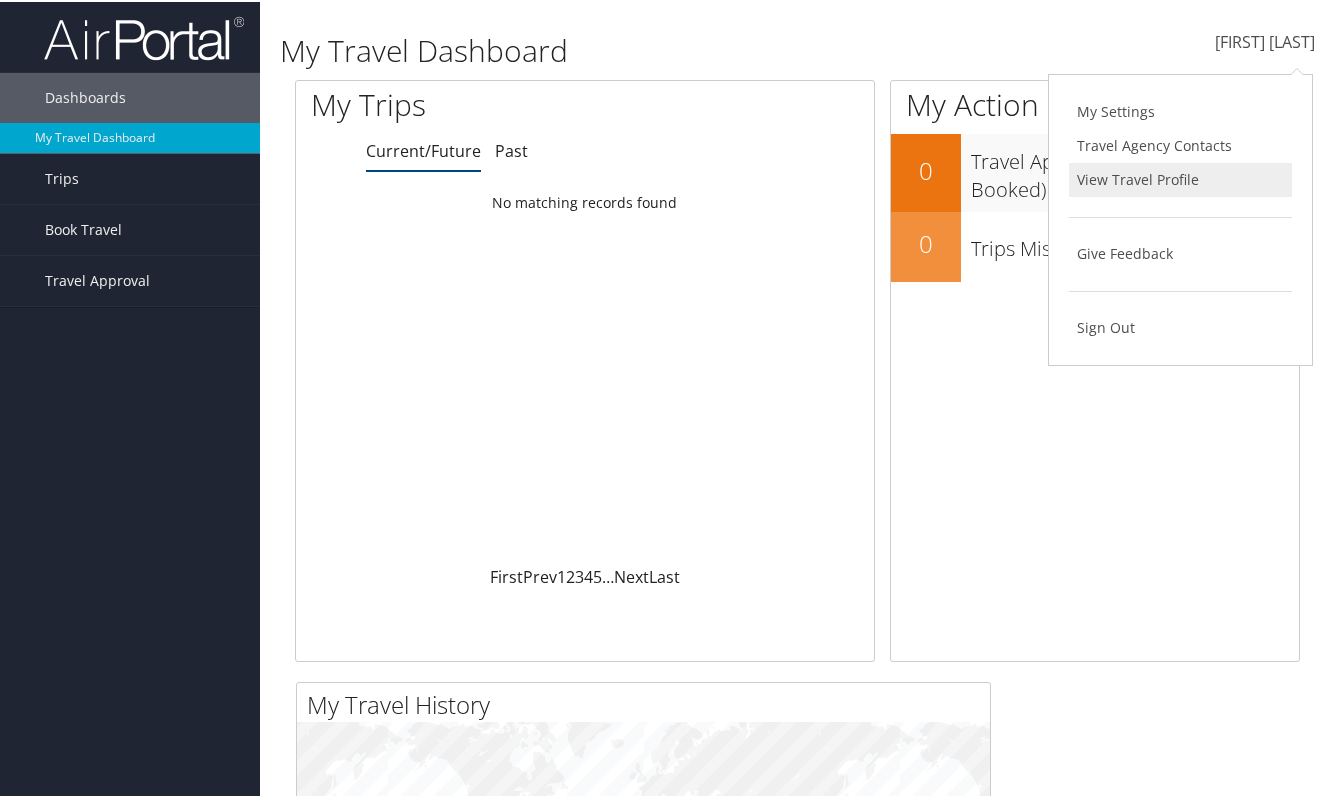 click on "View Travel Profile" at bounding box center (1180, 178) 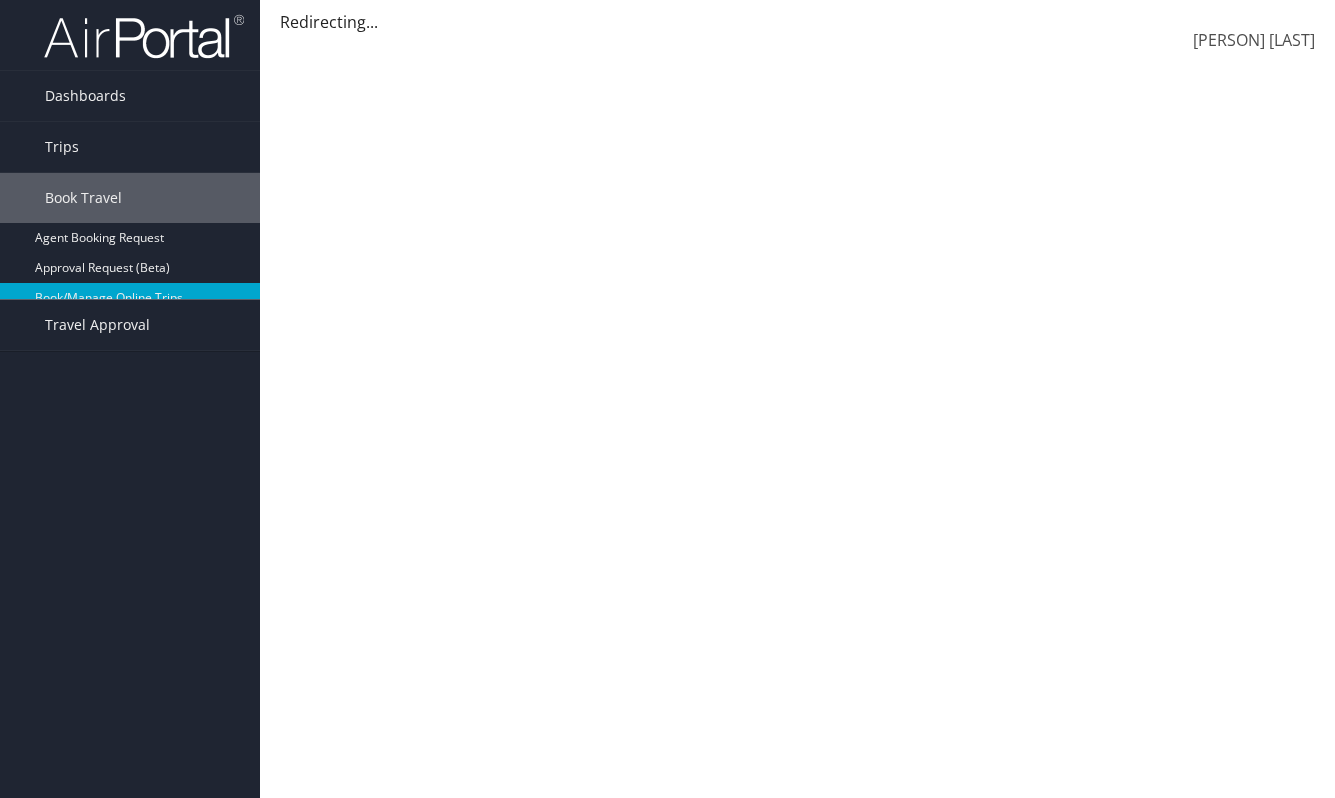 scroll, scrollTop: 0, scrollLeft: 0, axis: both 